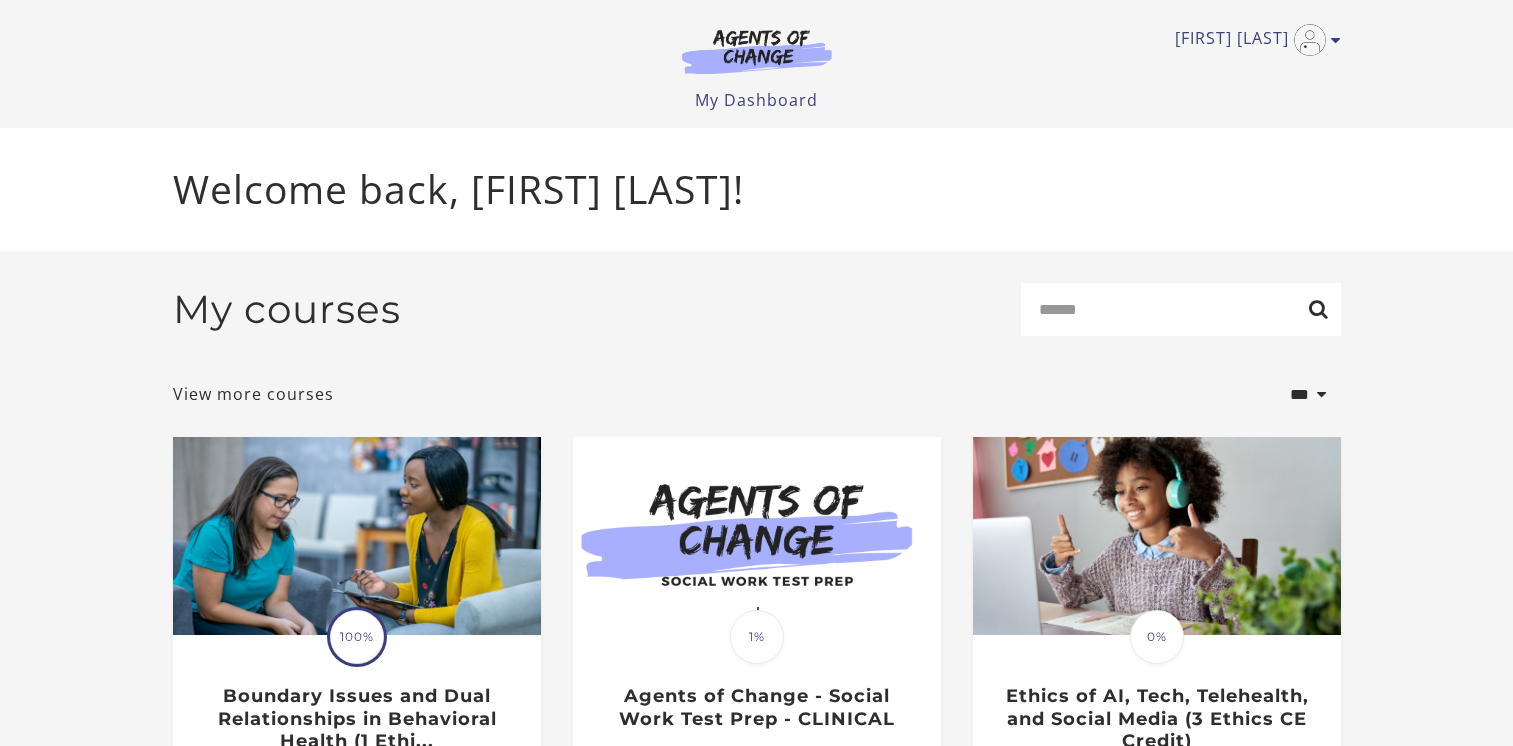scroll, scrollTop: 0, scrollLeft: 0, axis: both 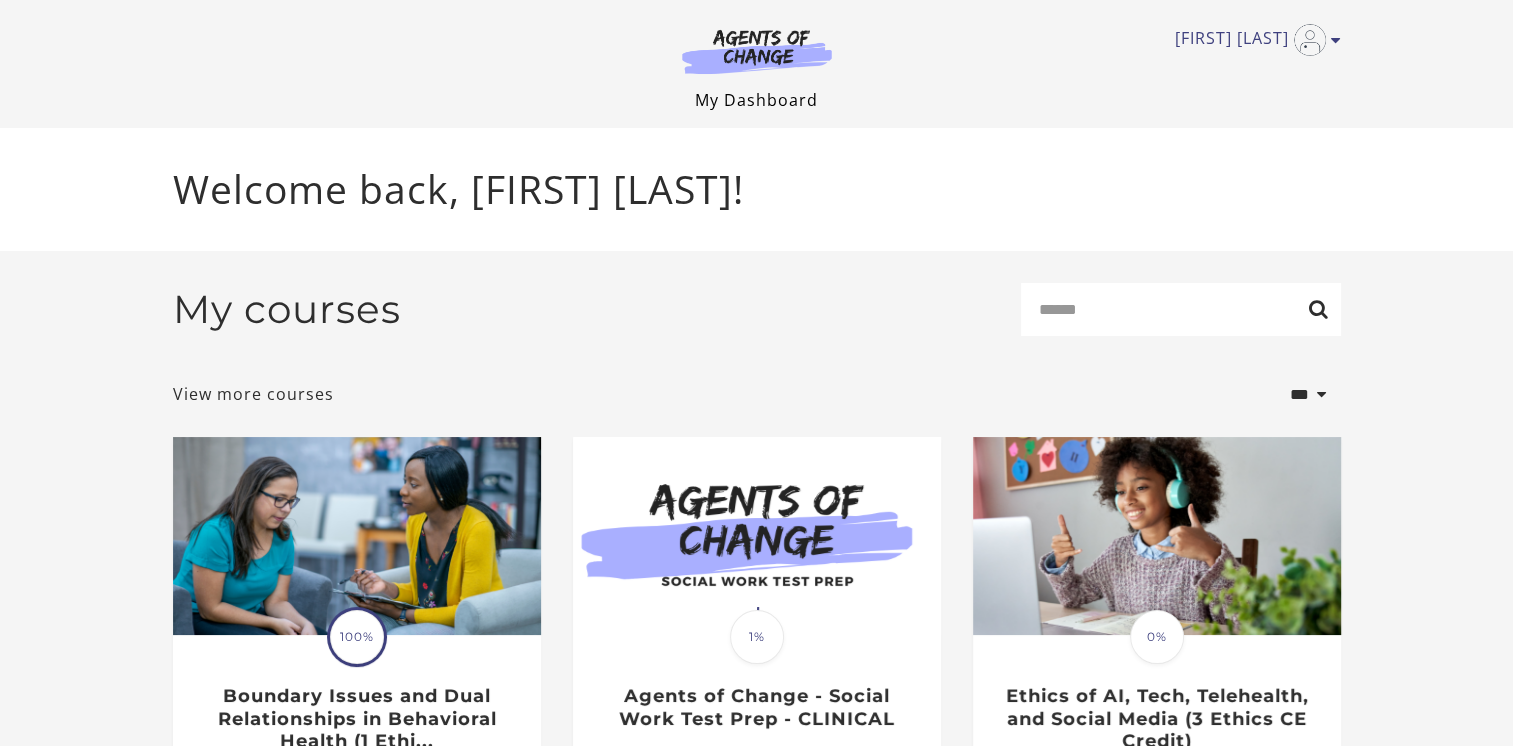 click on "My Dashboard" at bounding box center [756, 100] 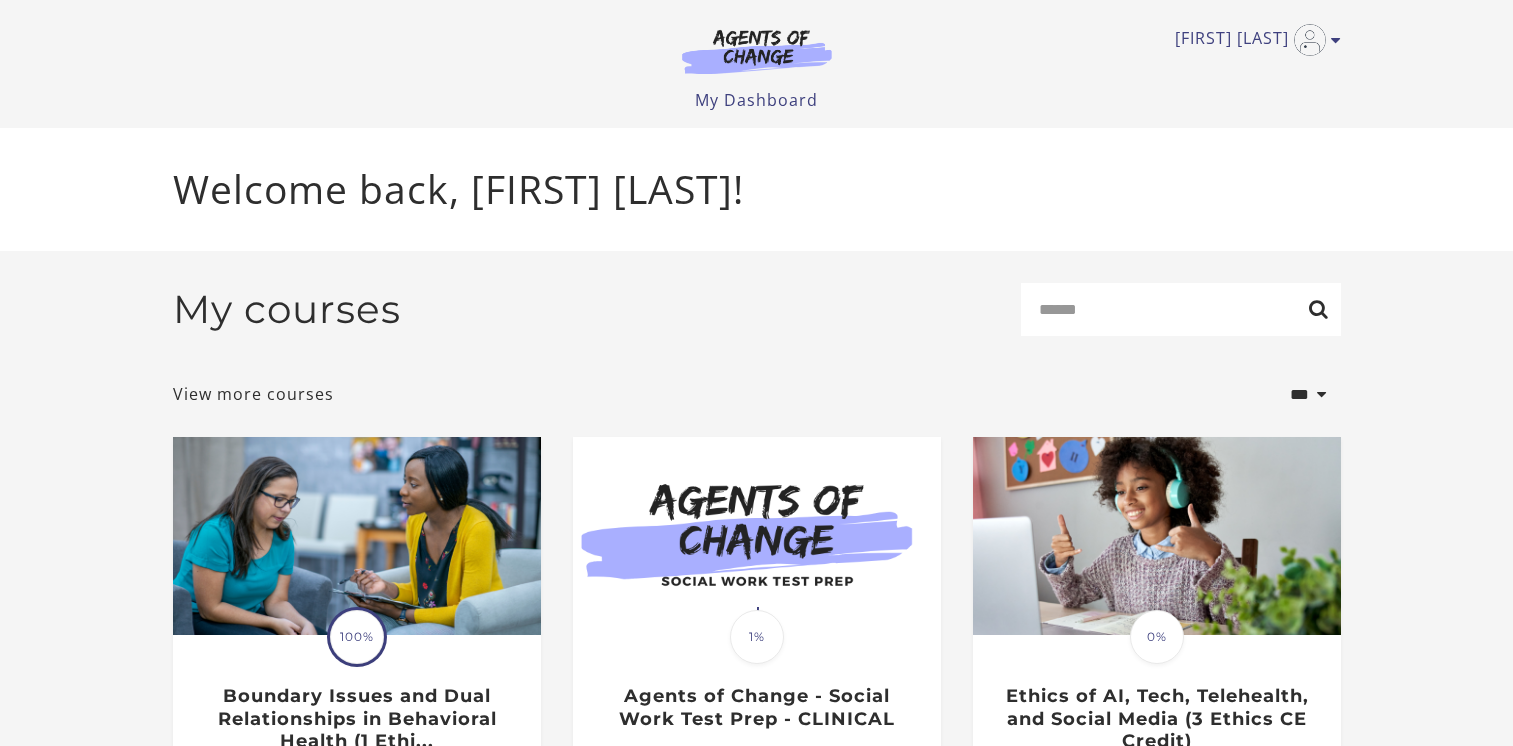 scroll, scrollTop: 0, scrollLeft: 0, axis: both 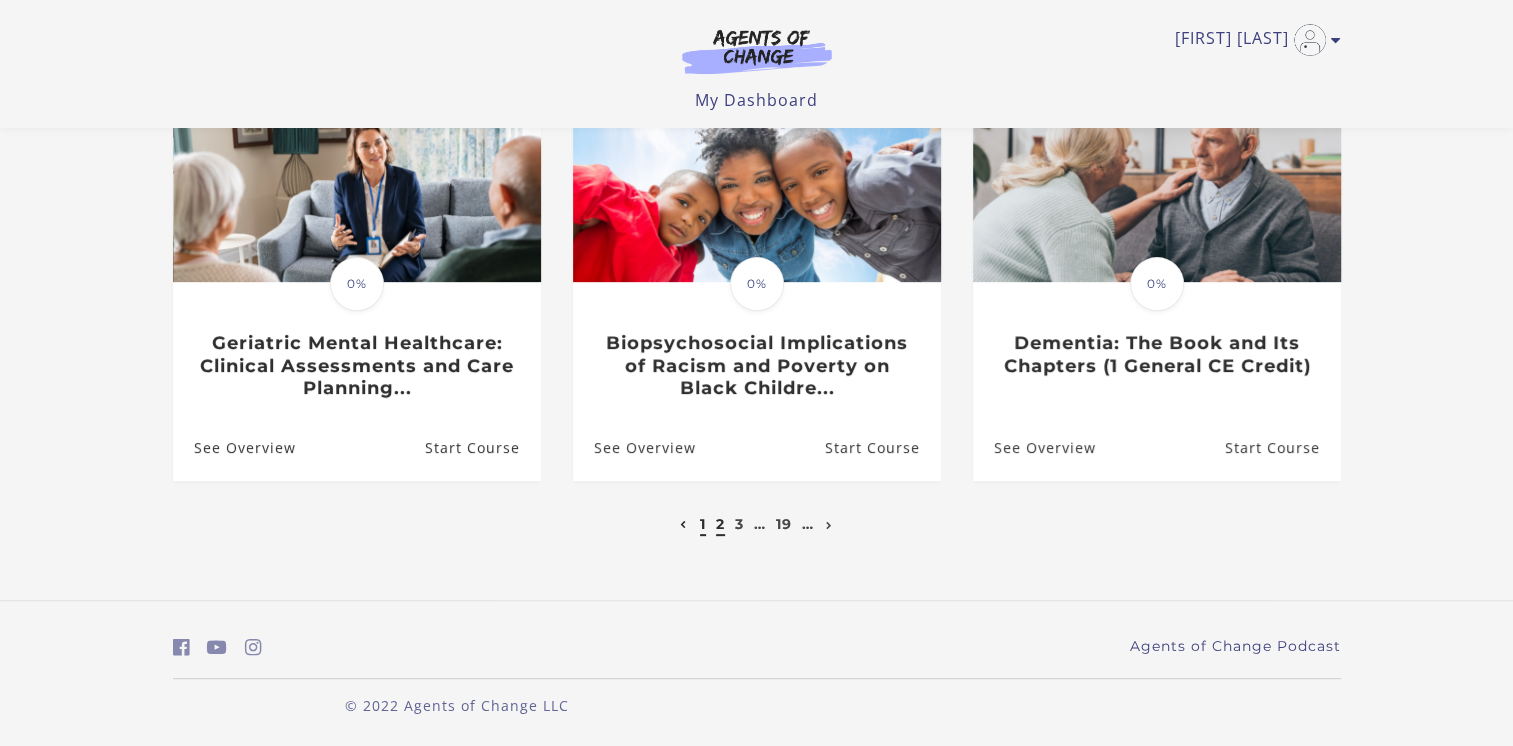 click on "2" at bounding box center (720, 524) 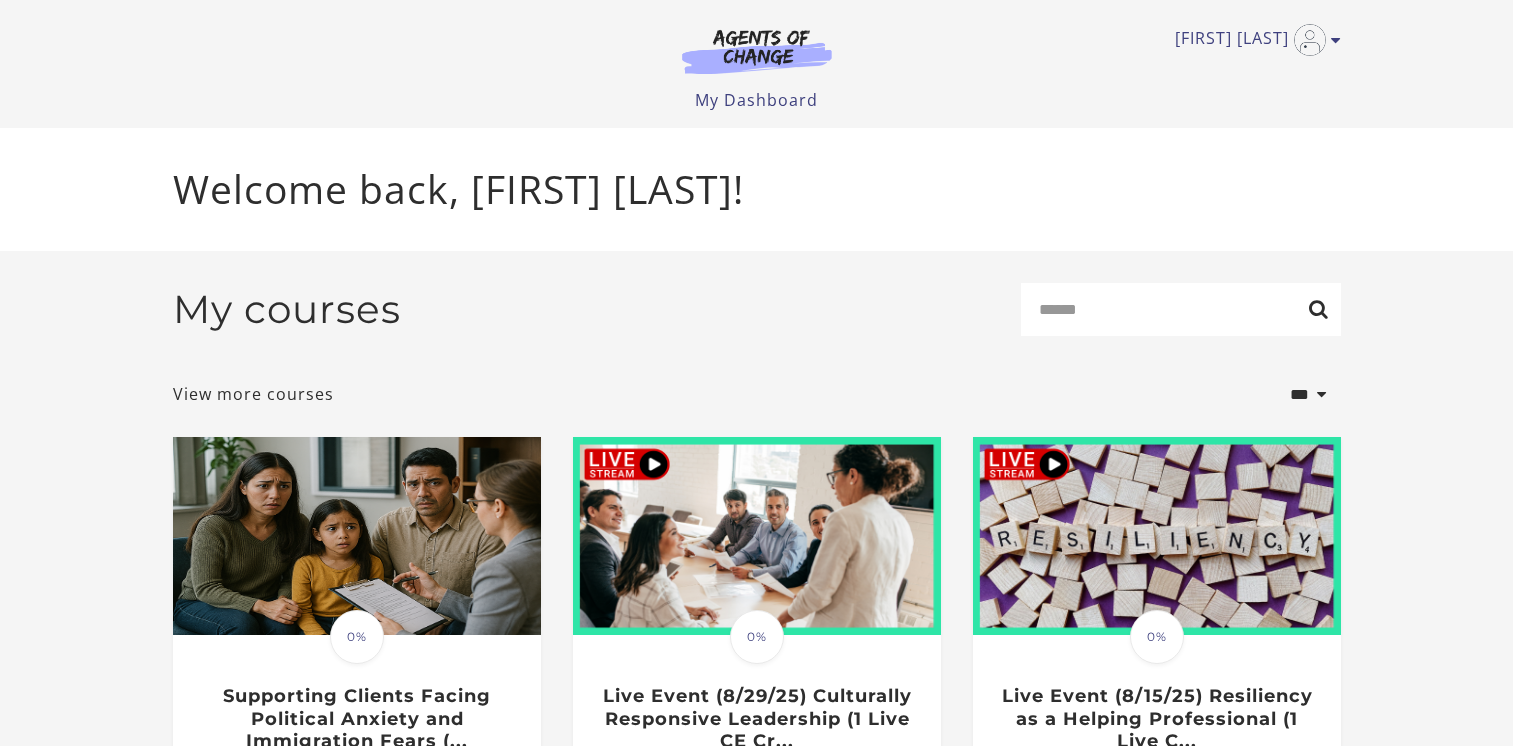 scroll, scrollTop: 0, scrollLeft: 0, axis: both 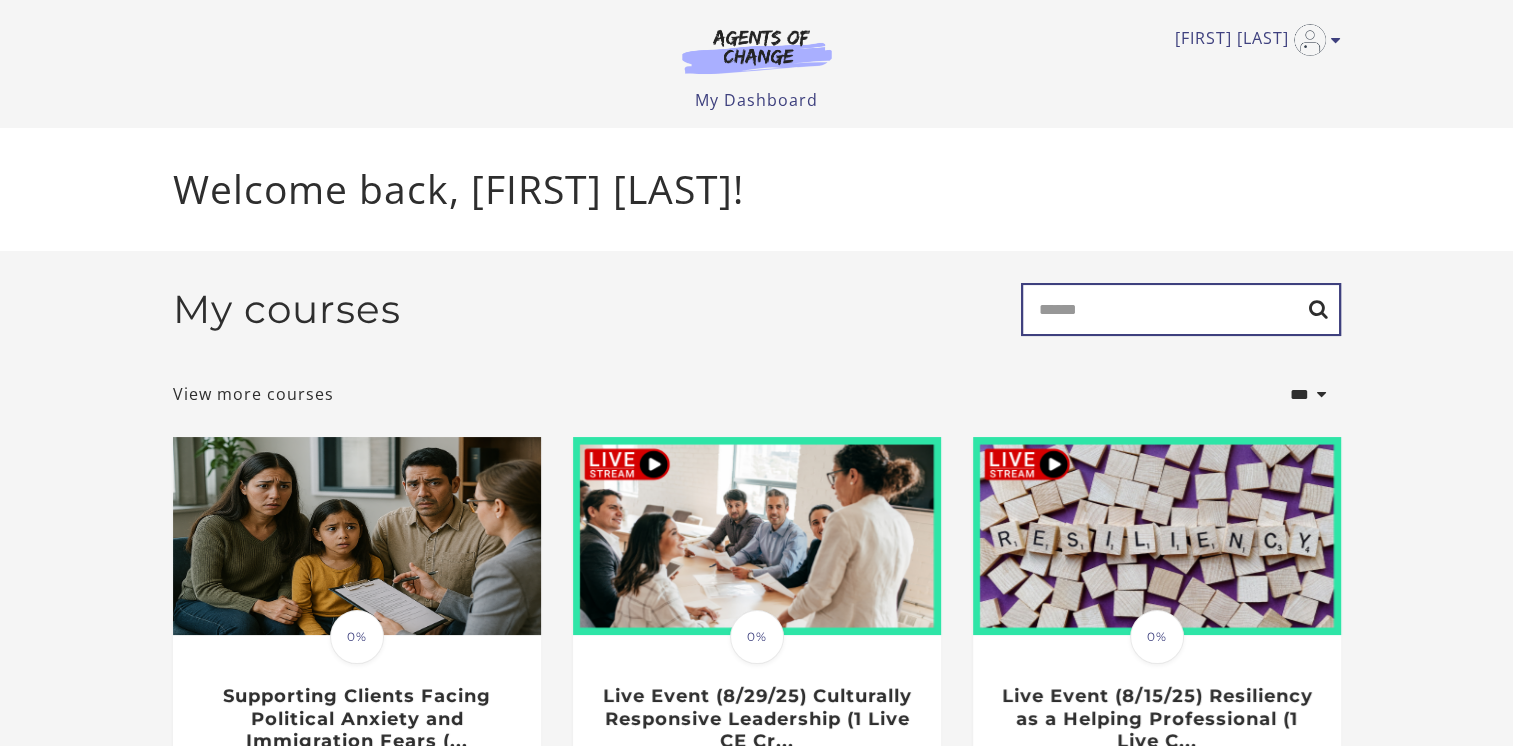 click on "Search" at bounding box center [1181, 309] 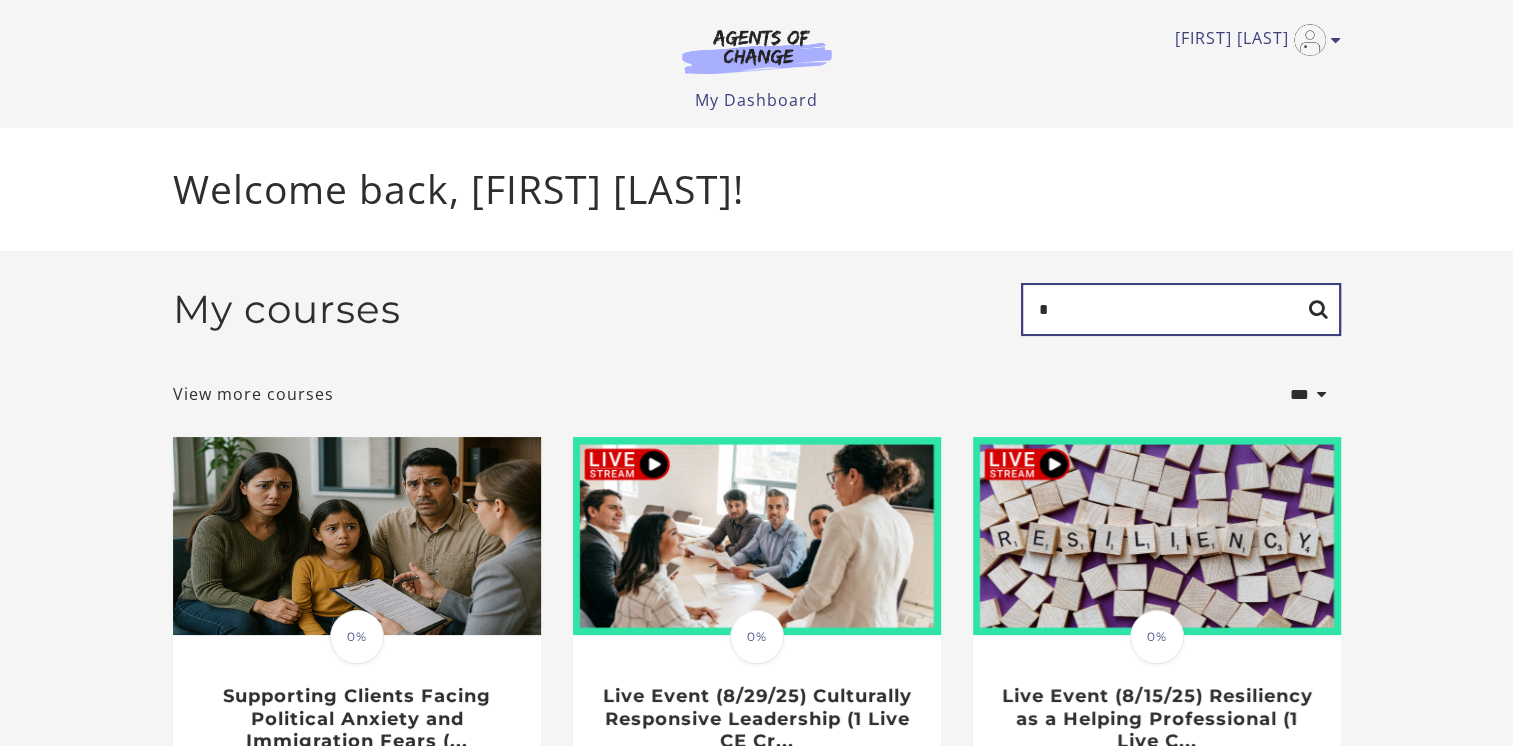 type on "******" 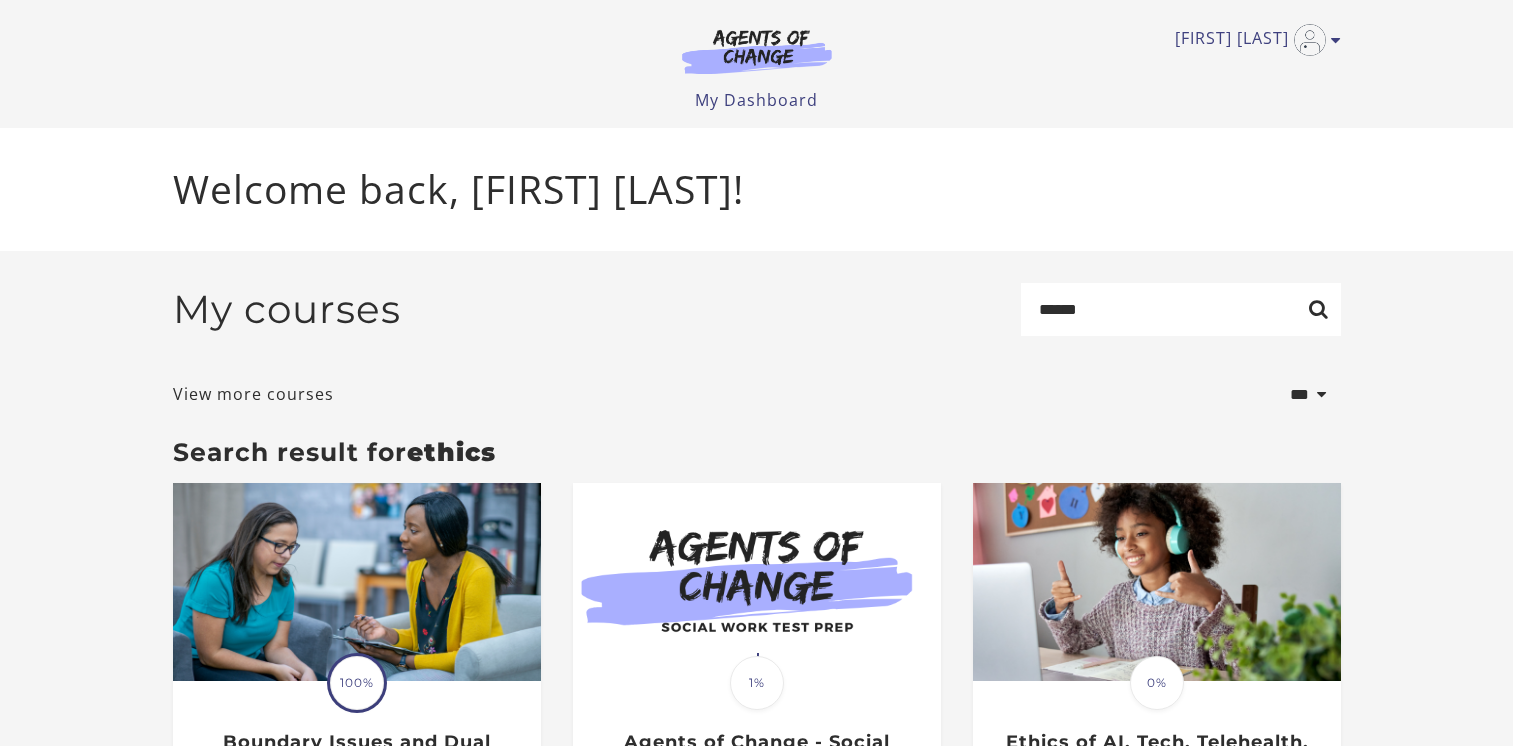scroll, scrollTop: 0, scrollLeft: 0, axis: both 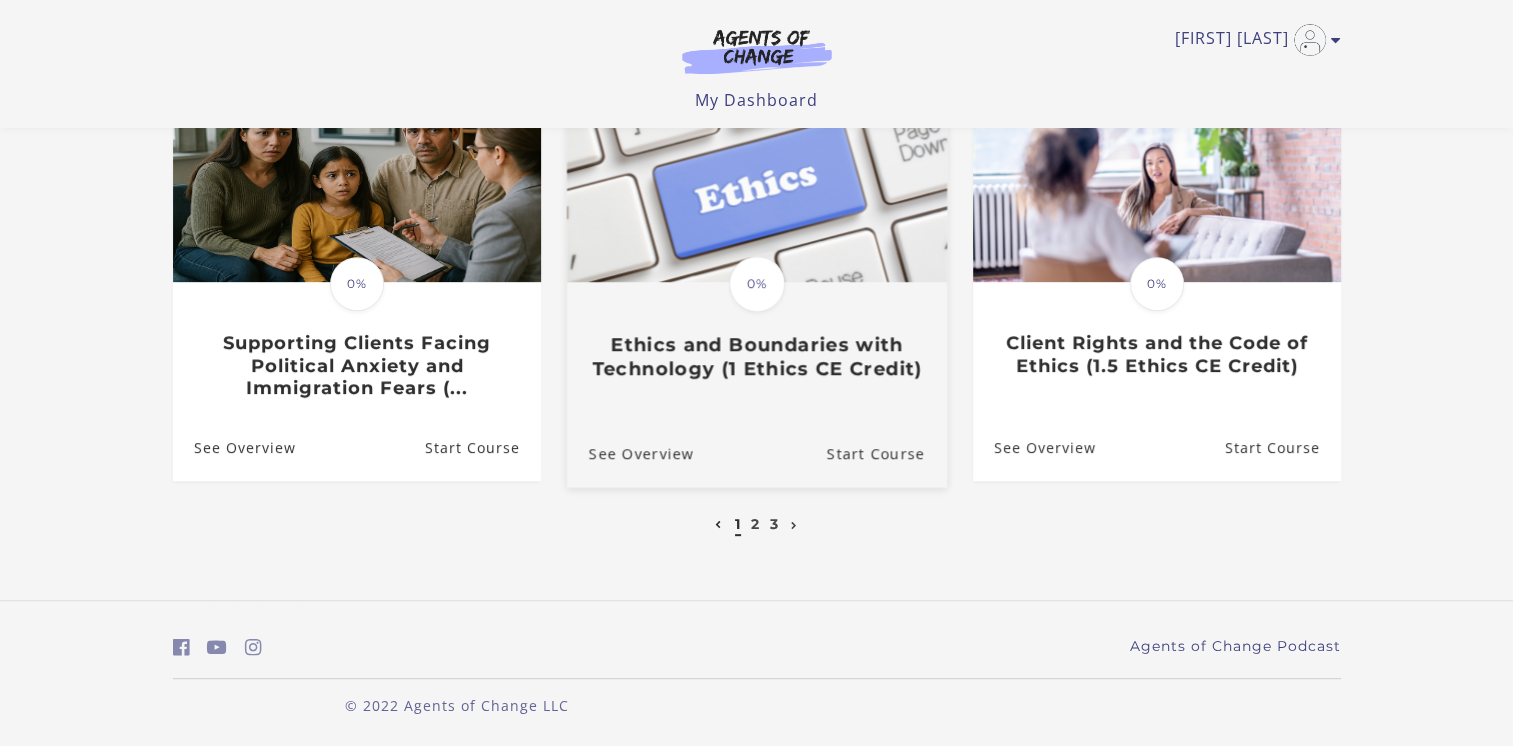 click at bounding box center (756, 179) 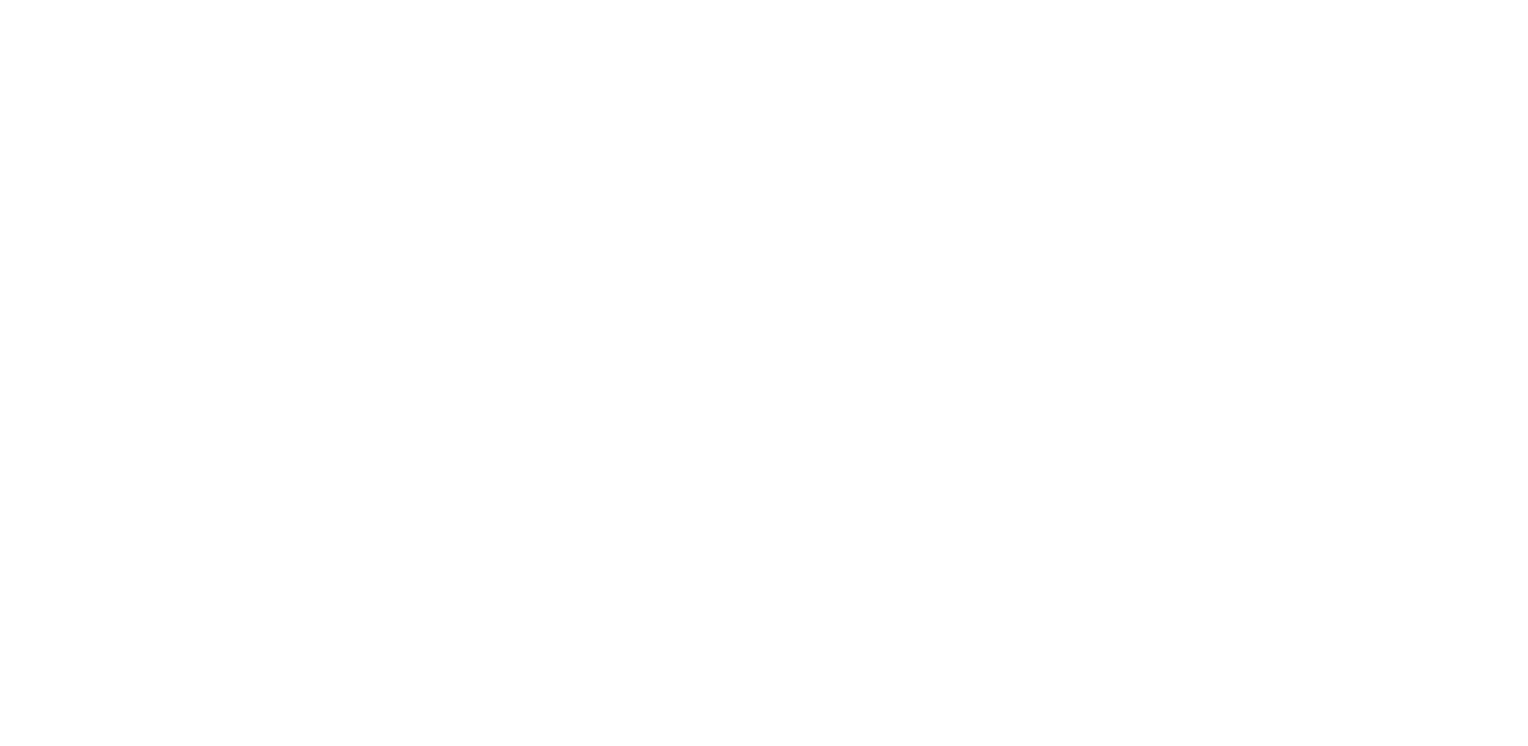 scroll, scrollTop: 0, scrollLeft: 0, axis: both 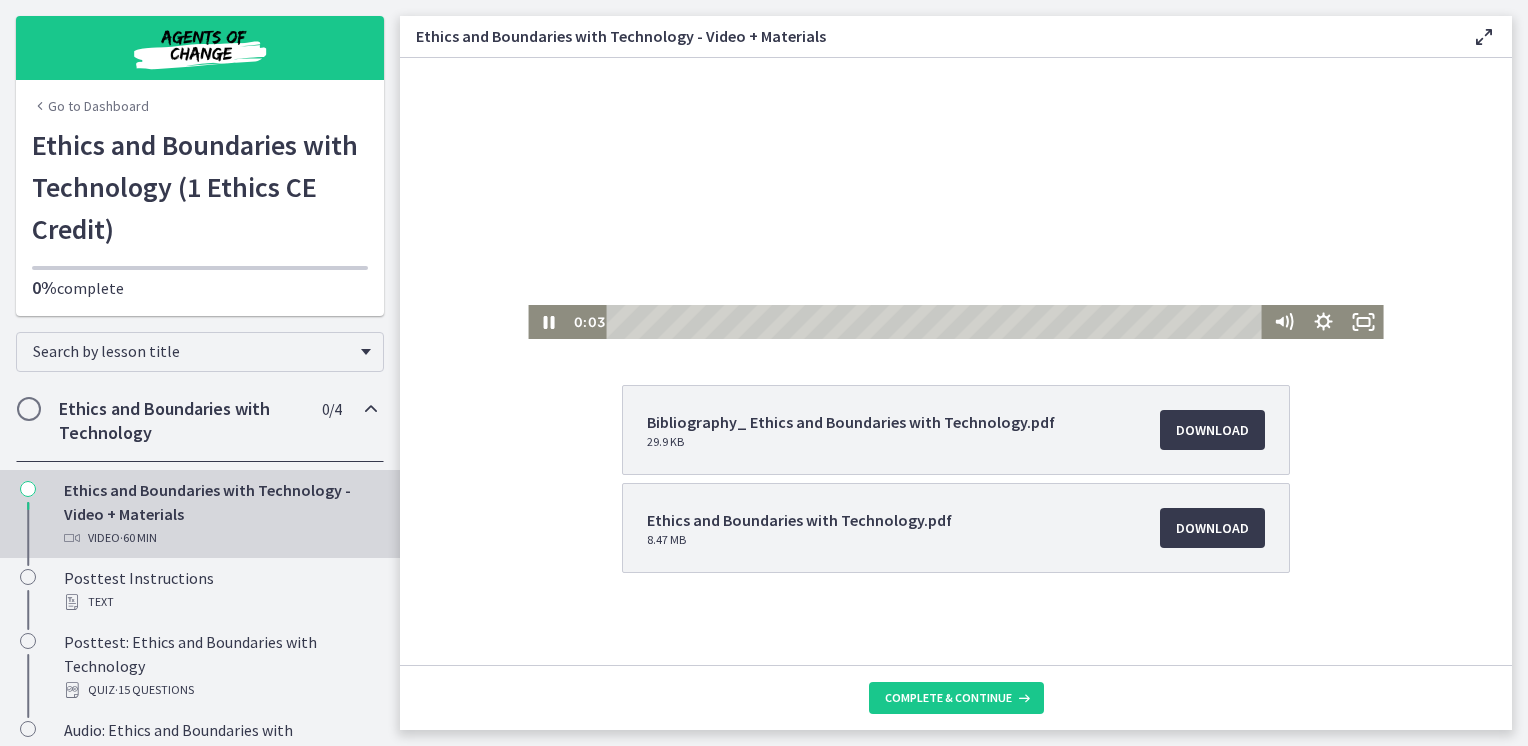 click at bounding box center [955, 98] 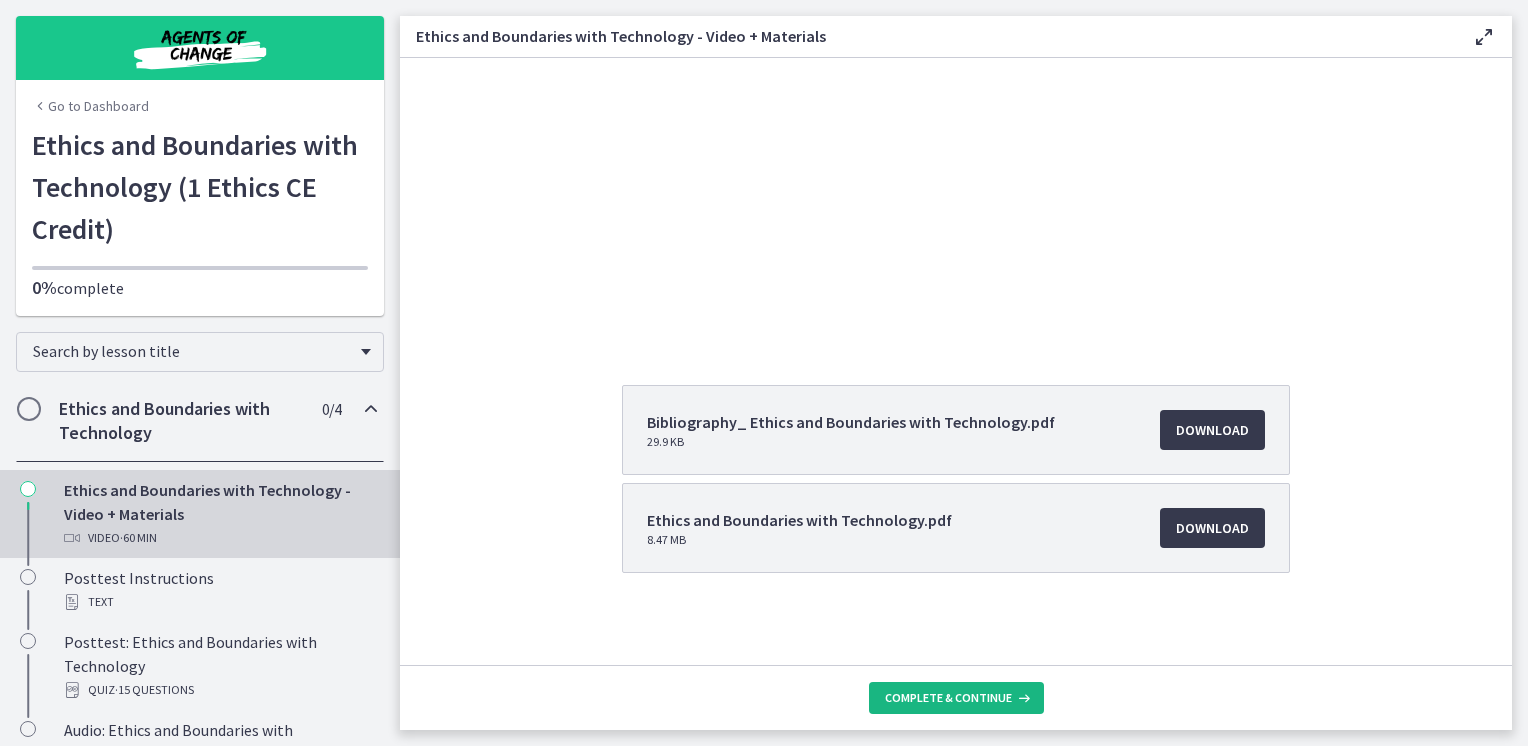 click on "Complete & continue" at bounding box center [948, 698] 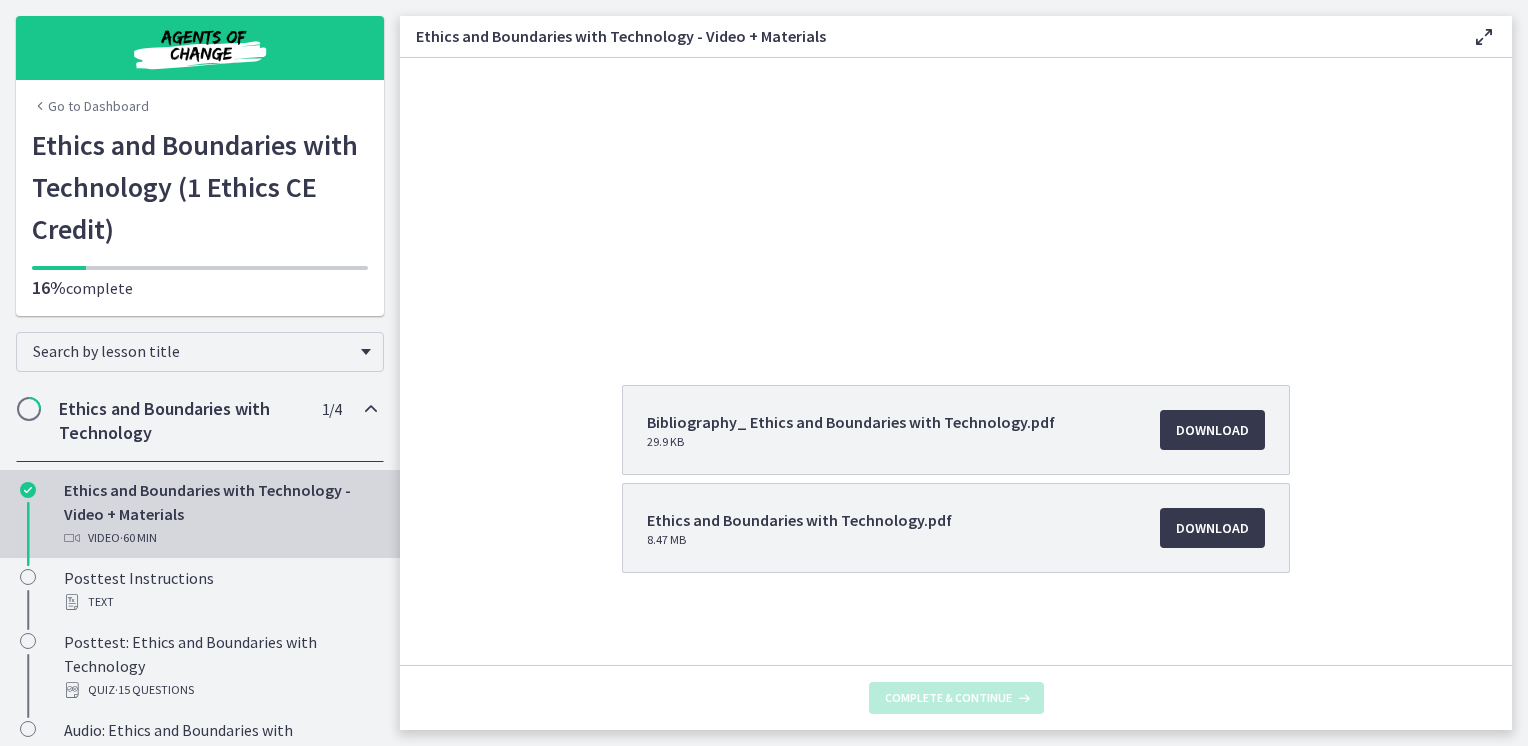 scroll, scrollTop: 0, scrollLeft: 0, axis: both 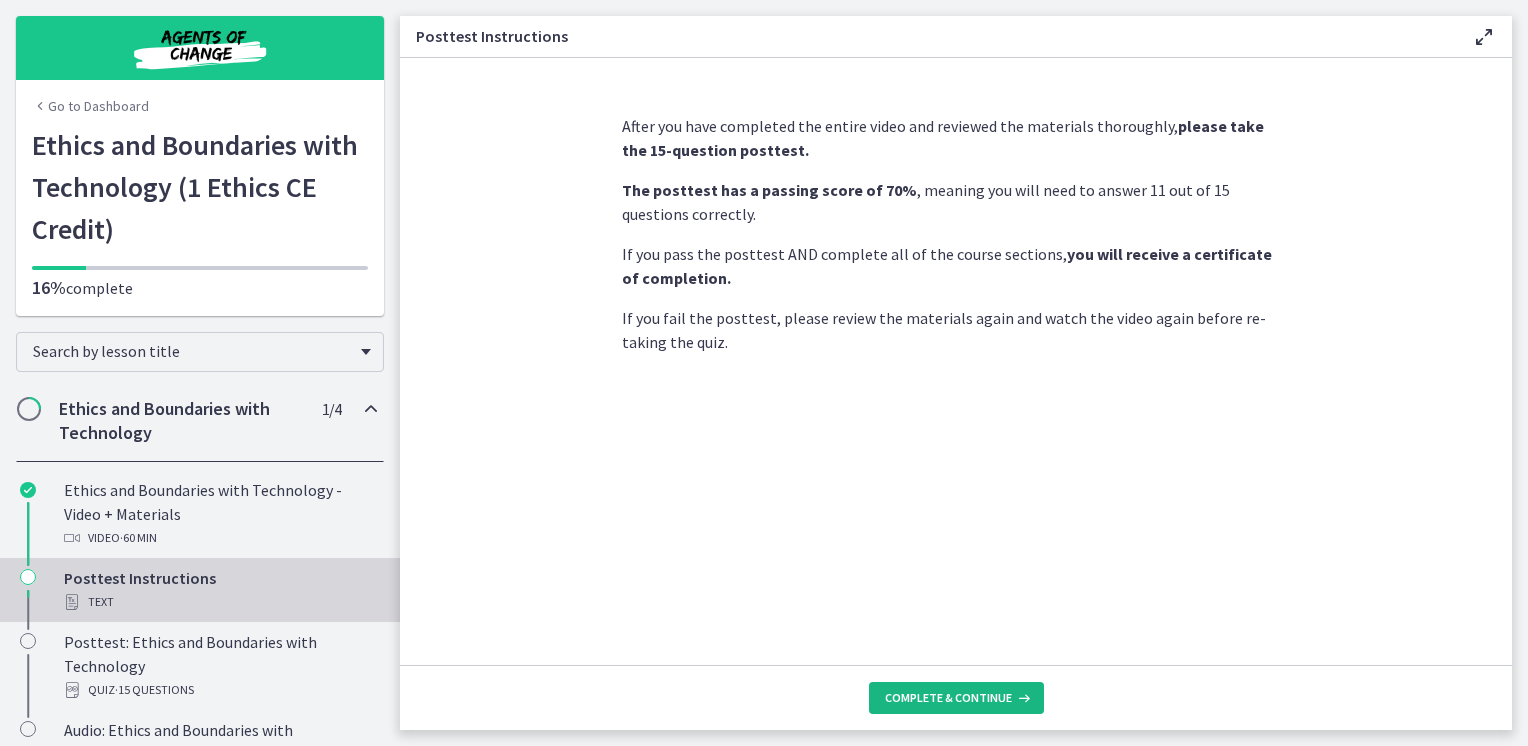 click on "Complete & continue" at bounding box center [948, 698] 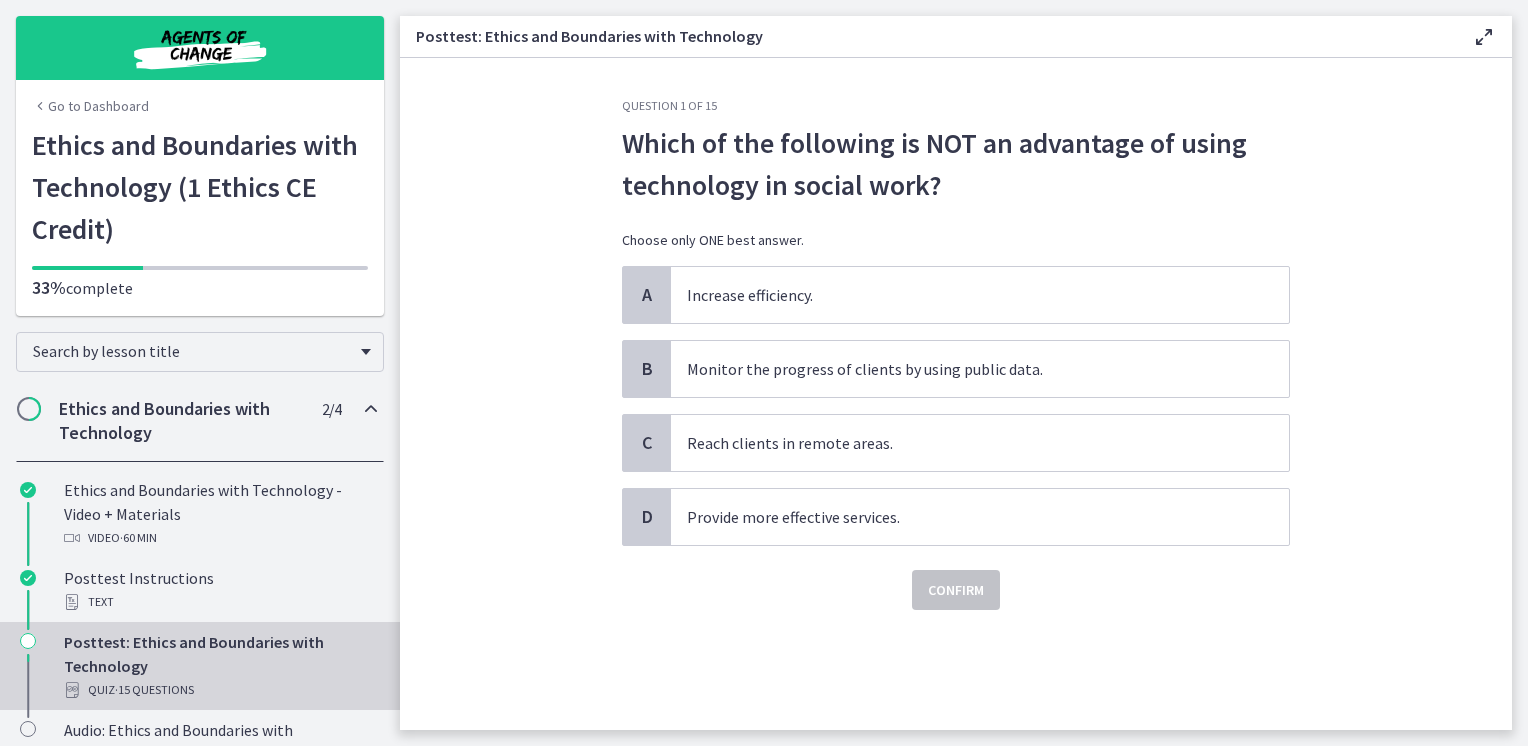 click at bounding box center (1484, 37) 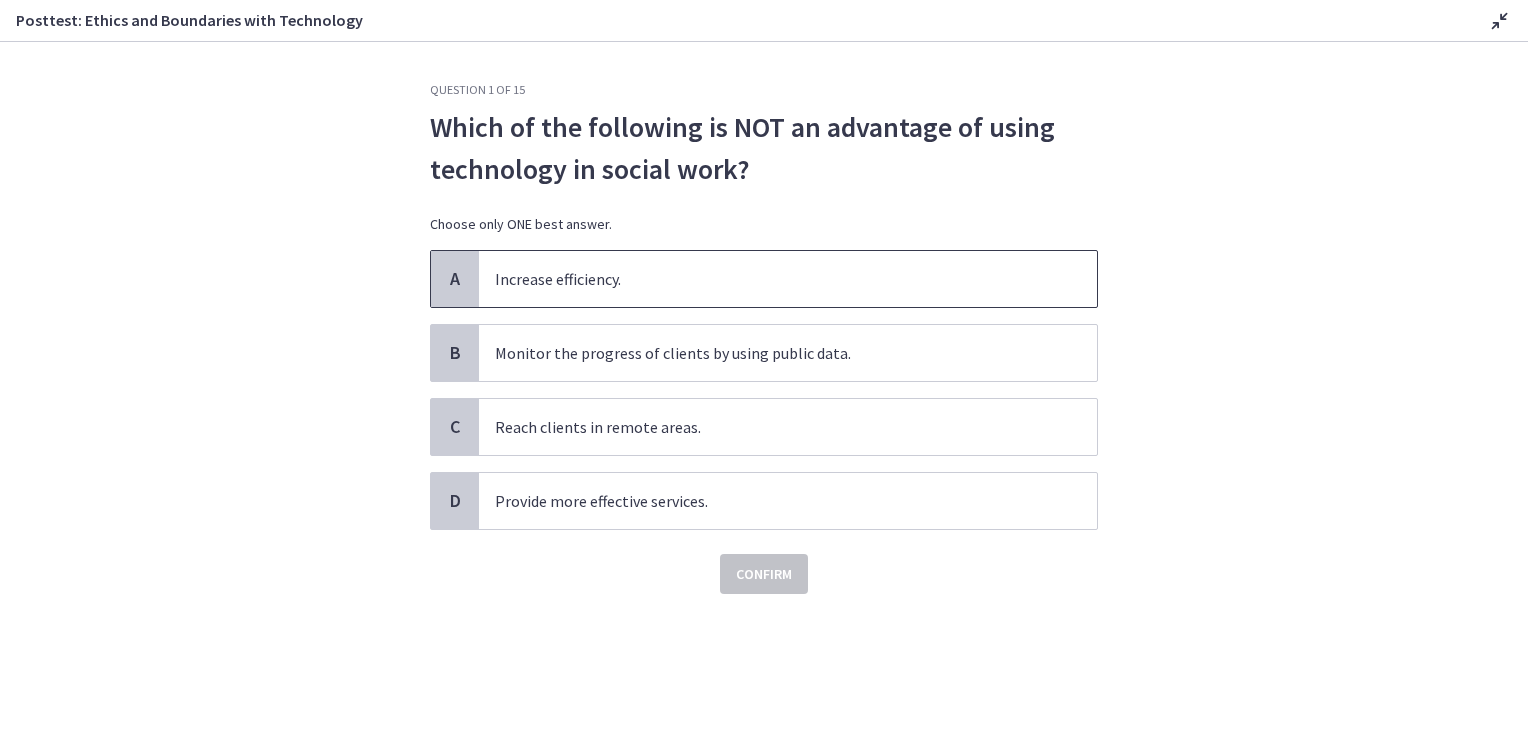 click on "Increase efficiency." at bounding box center [768, 279] 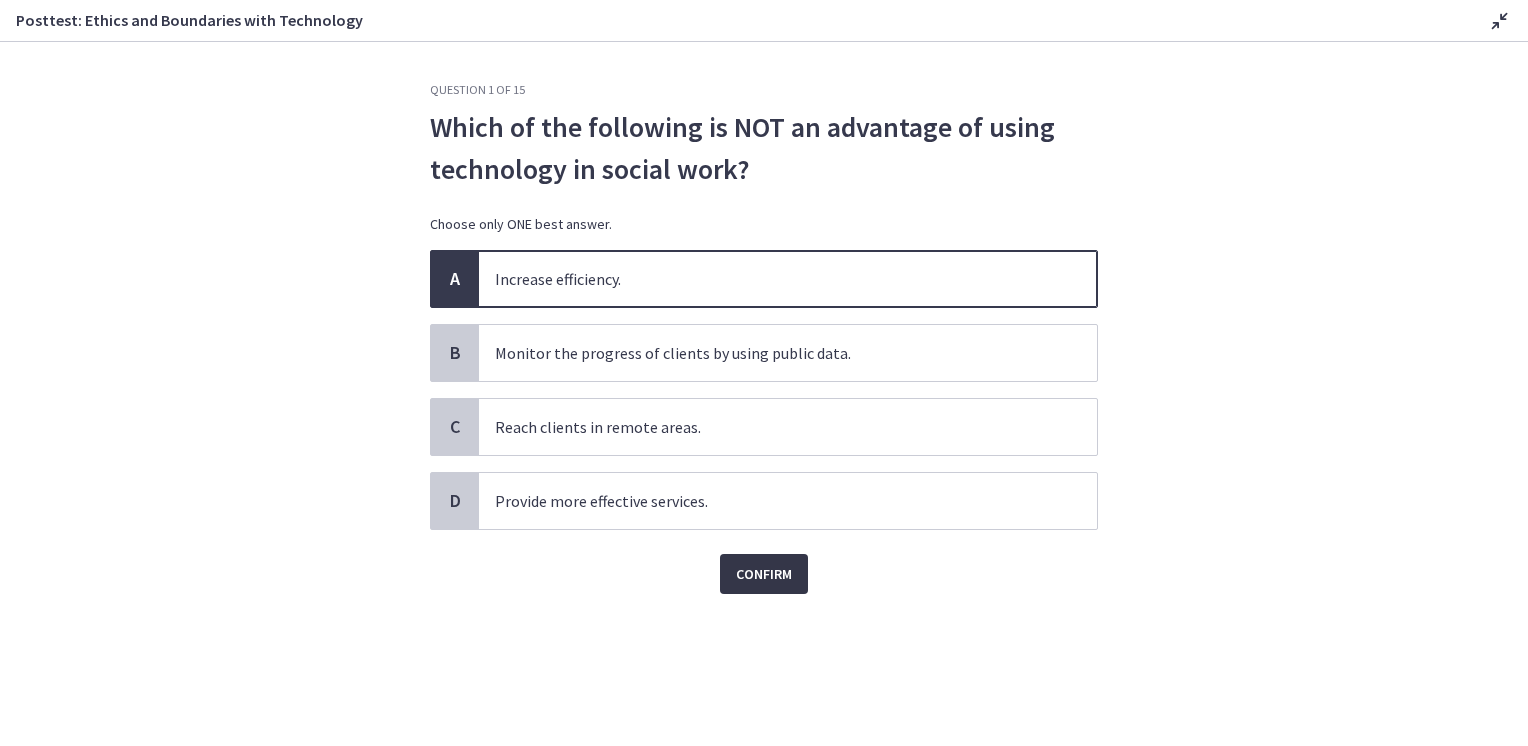 click on "Confirm" at bounding box center [764, 574] 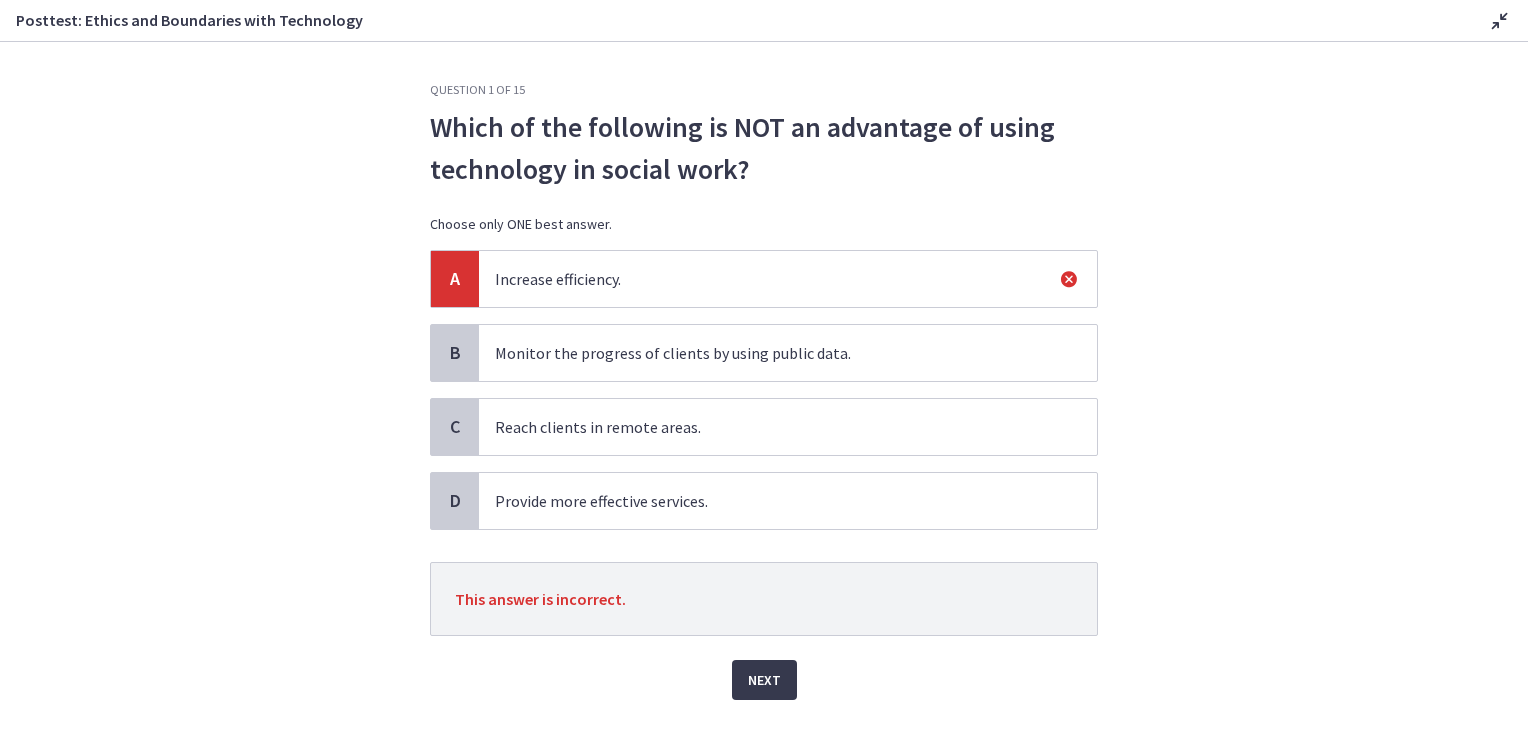 scroll, scrollTop: 31, scrollLeft: 0, axis: vertical 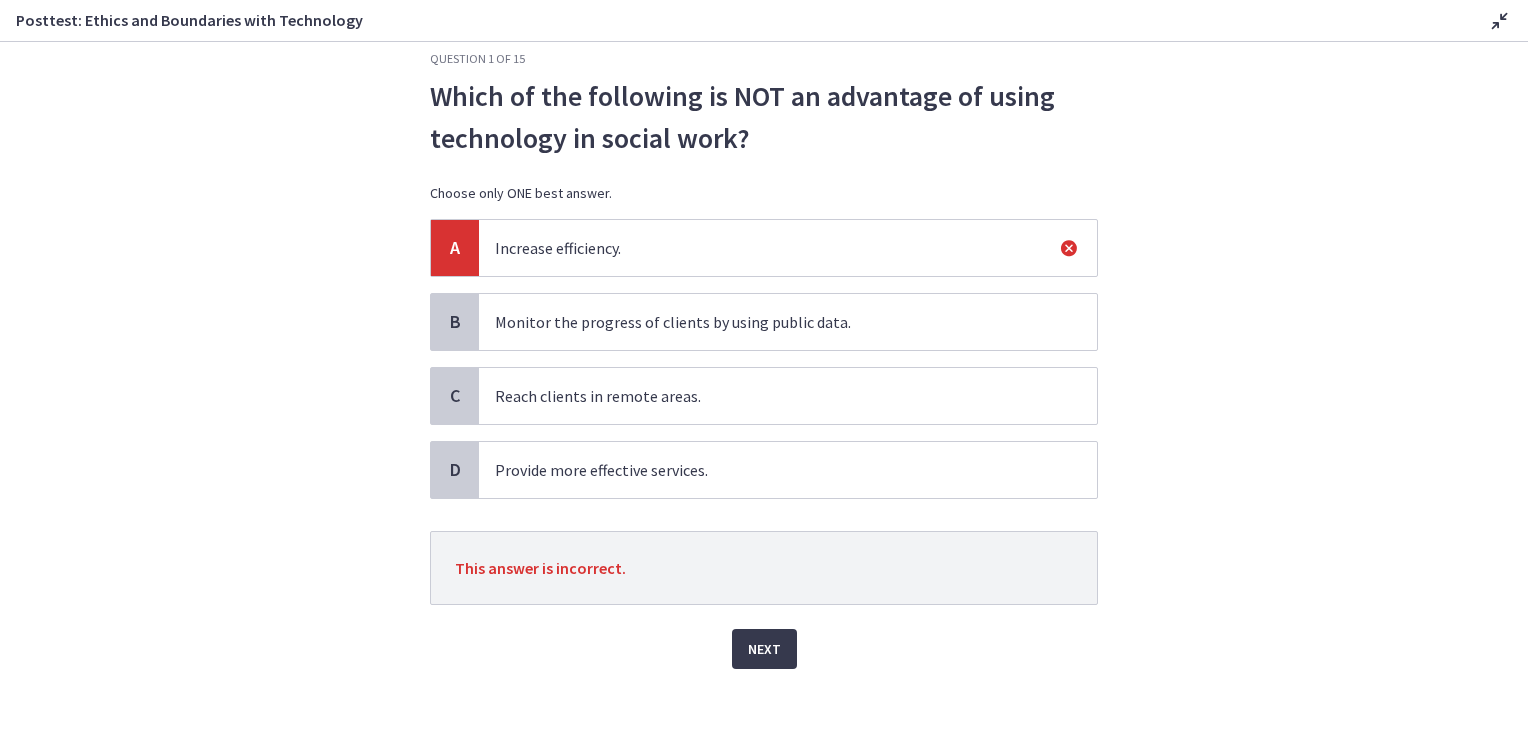 click on "Monitor the progress of clients by using public data." at bounding box center [768, 322] 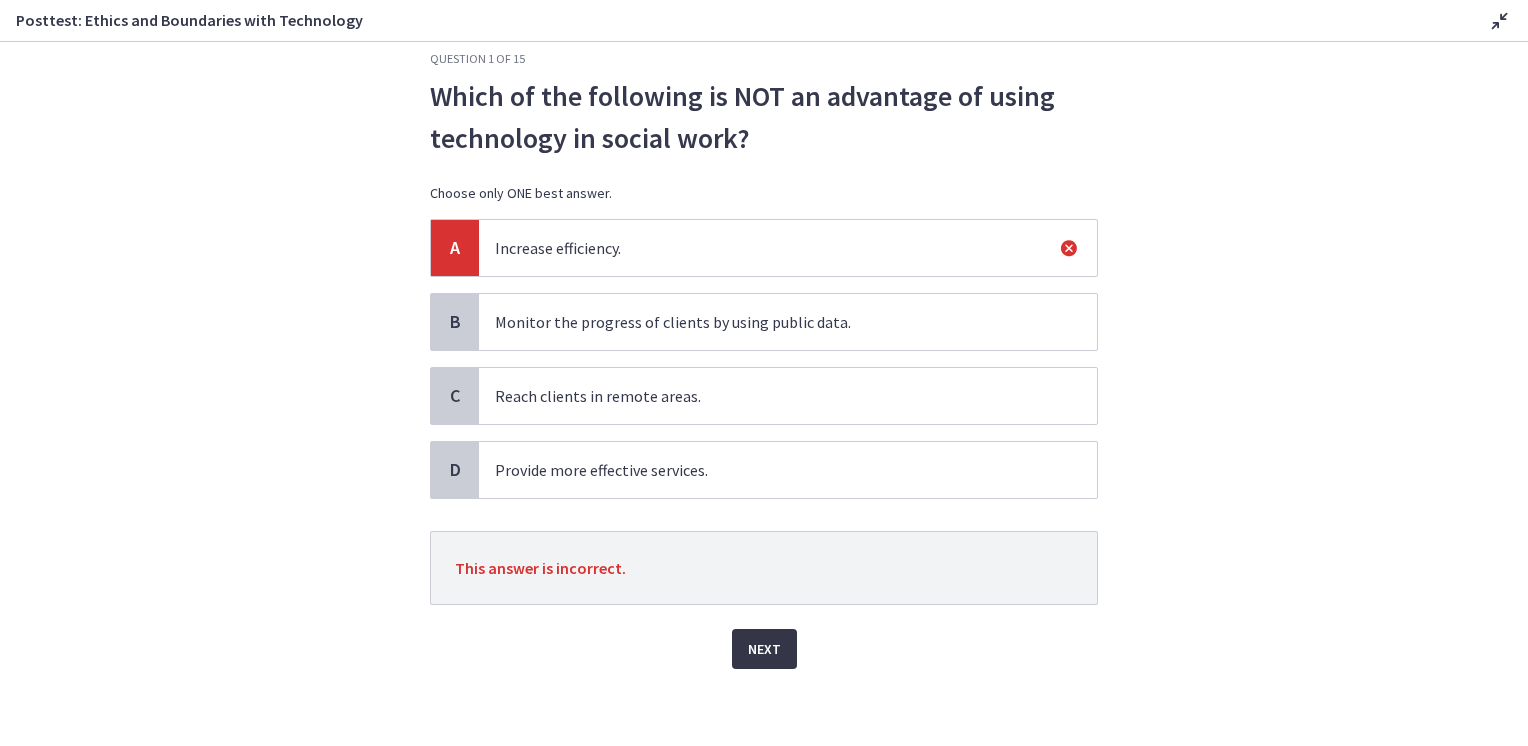 click on "Next" at bounding box center (764, 649) 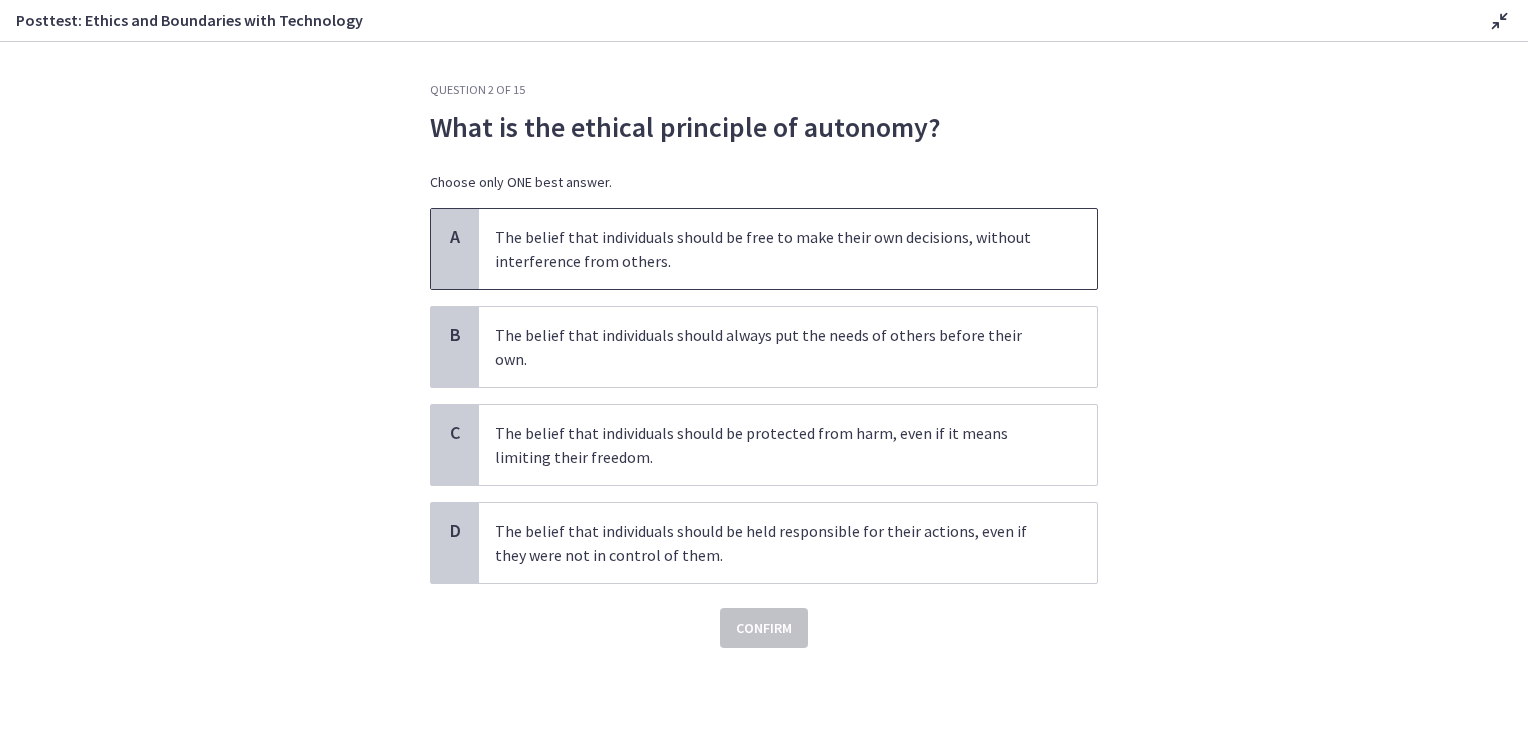 click on "The belief that individuals should be free to make their own decisions, without interference from others." at bounding box center (768, 249) 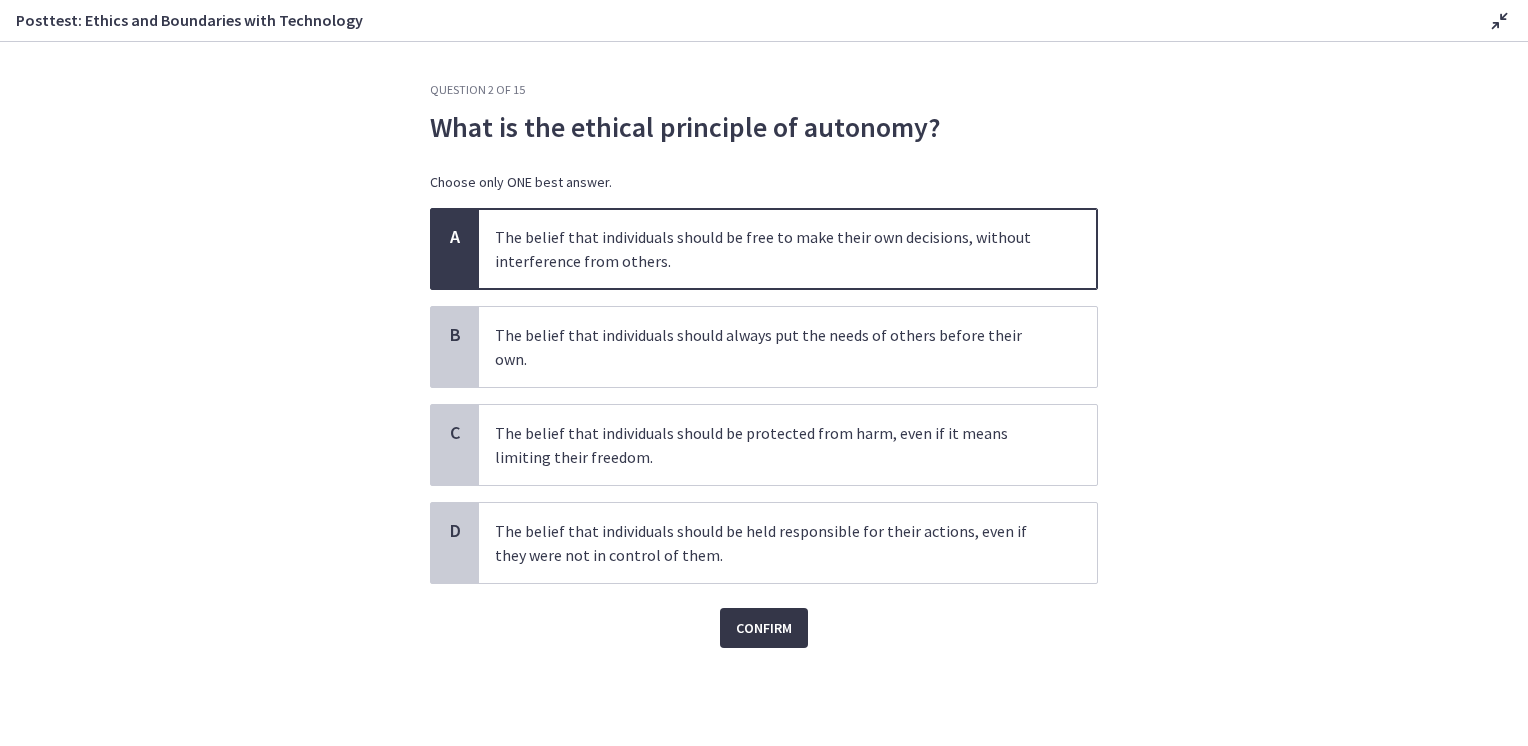 click on "Confirm" at bounding box center [764, 628] 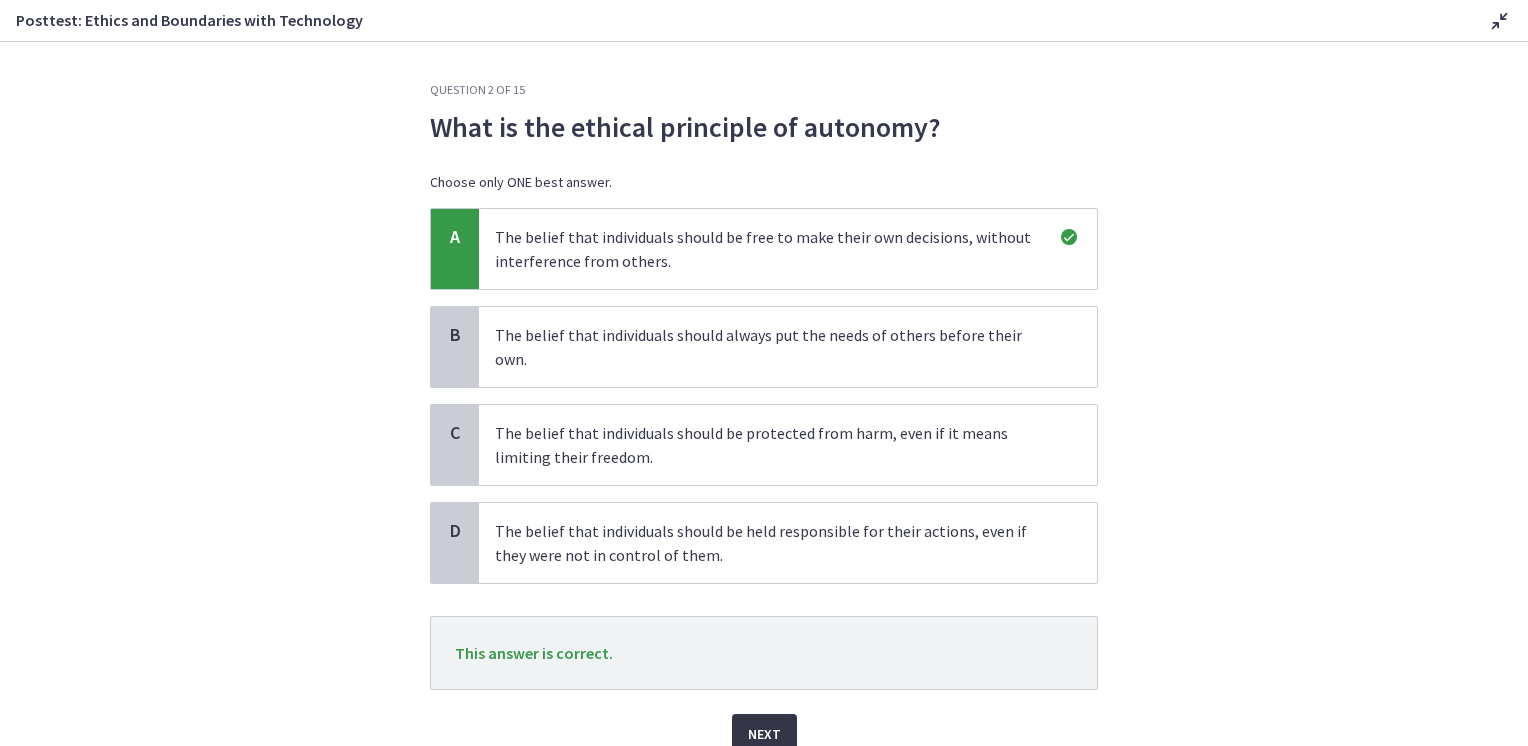 click on "Next" at bounding box center [764, 734] 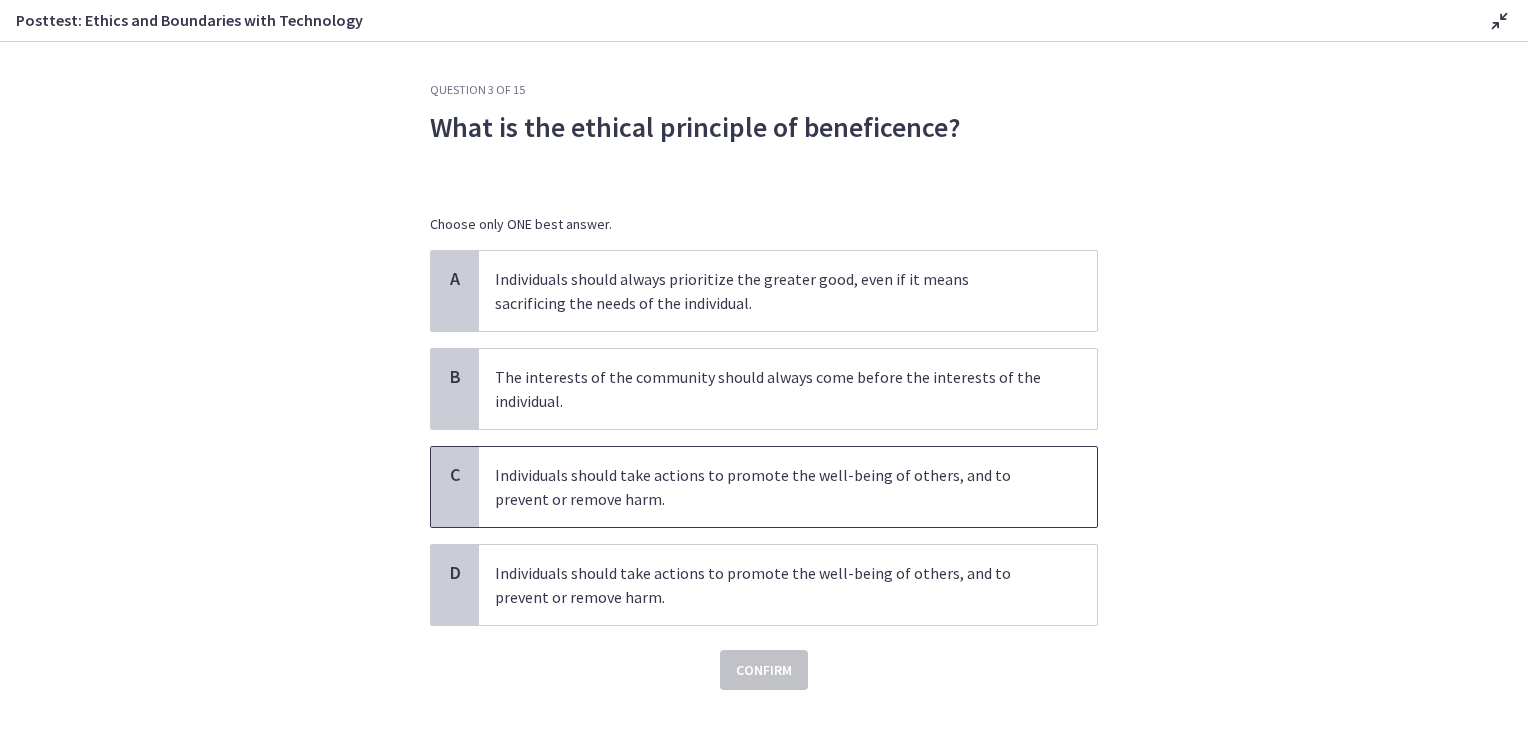 click on "Individuals should take actions to promote the well-being of others, and to prevent or remove harm." at bounding box center (768, 487) 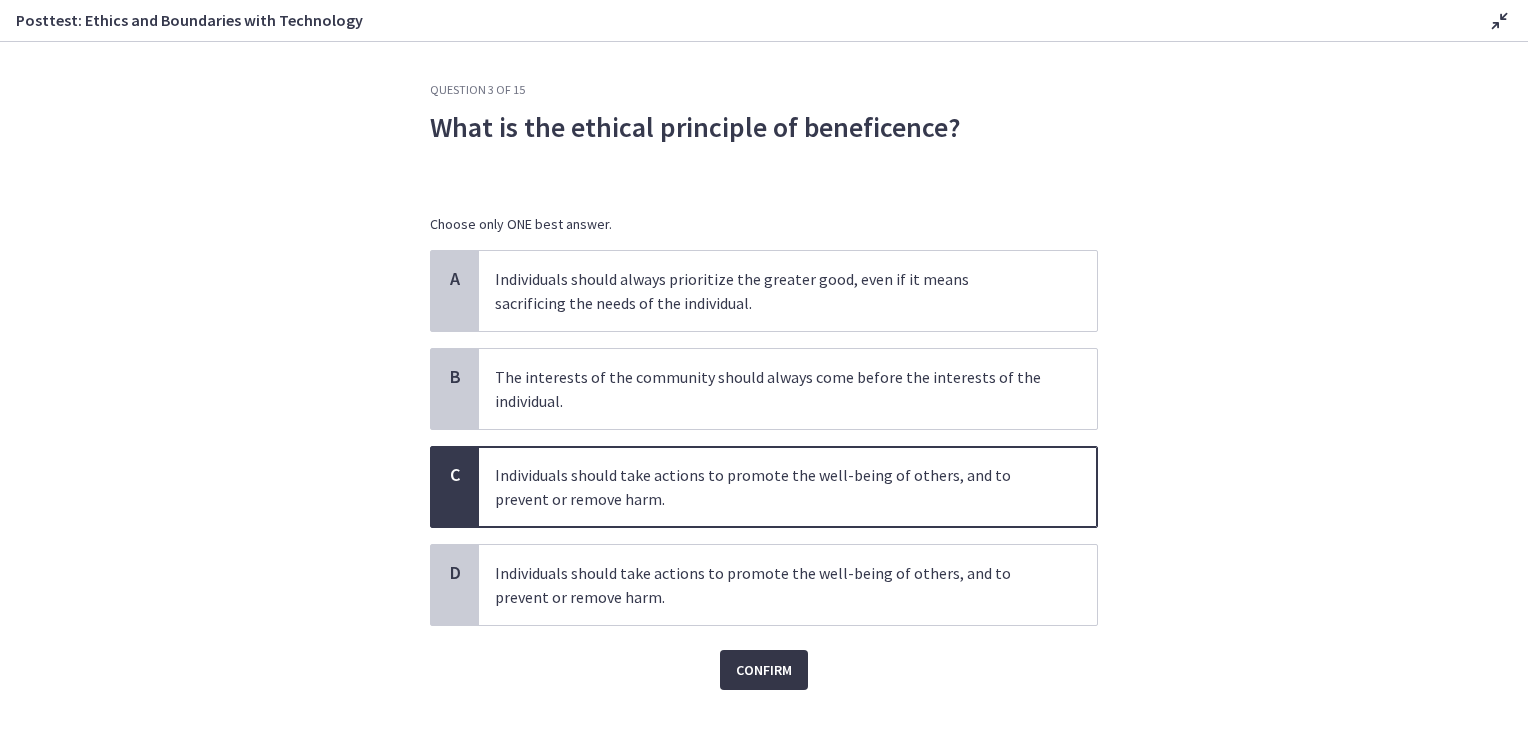 click on "Confirm" at bounding box center (764, 670) 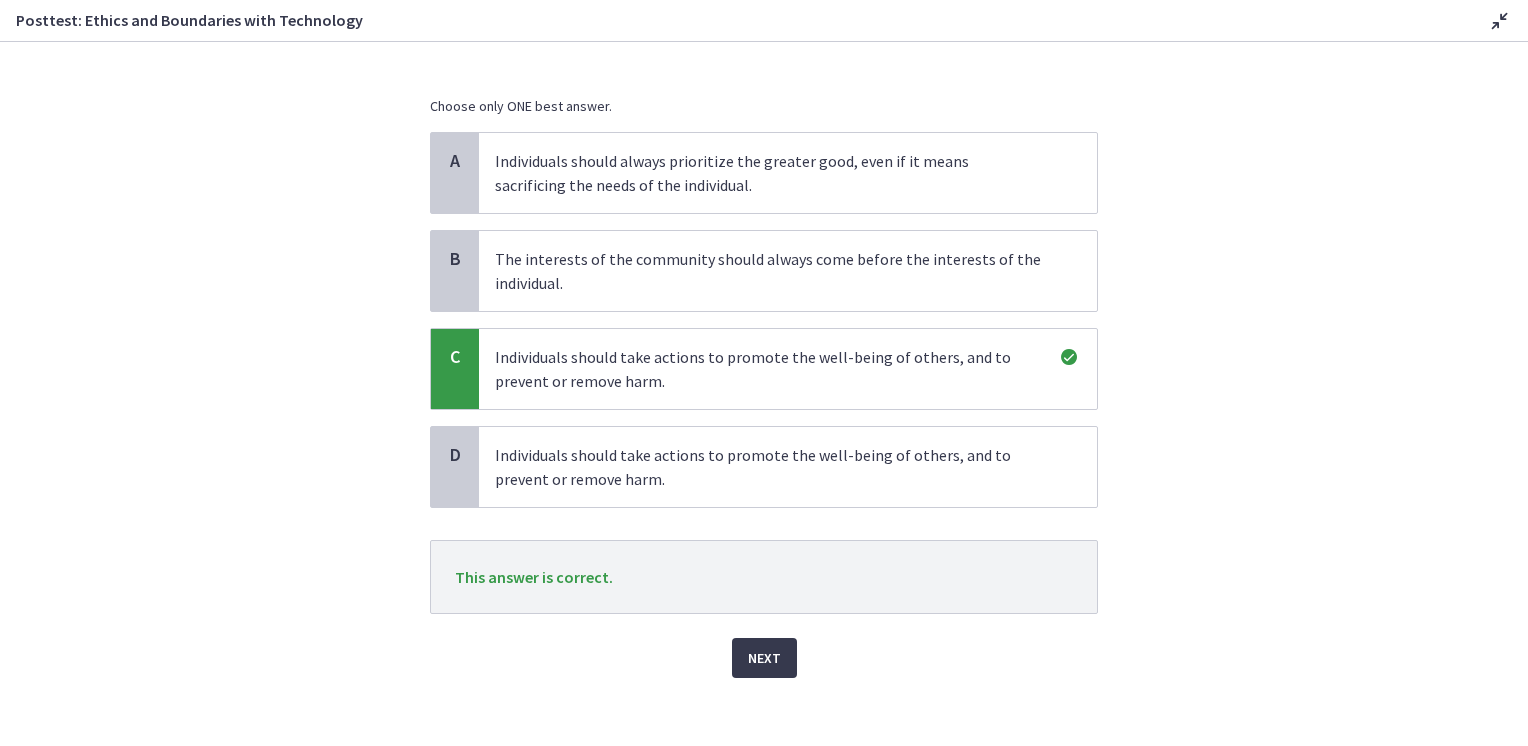 scroll, scrollTop: 127, scrollLeft: 0, axis: vertical 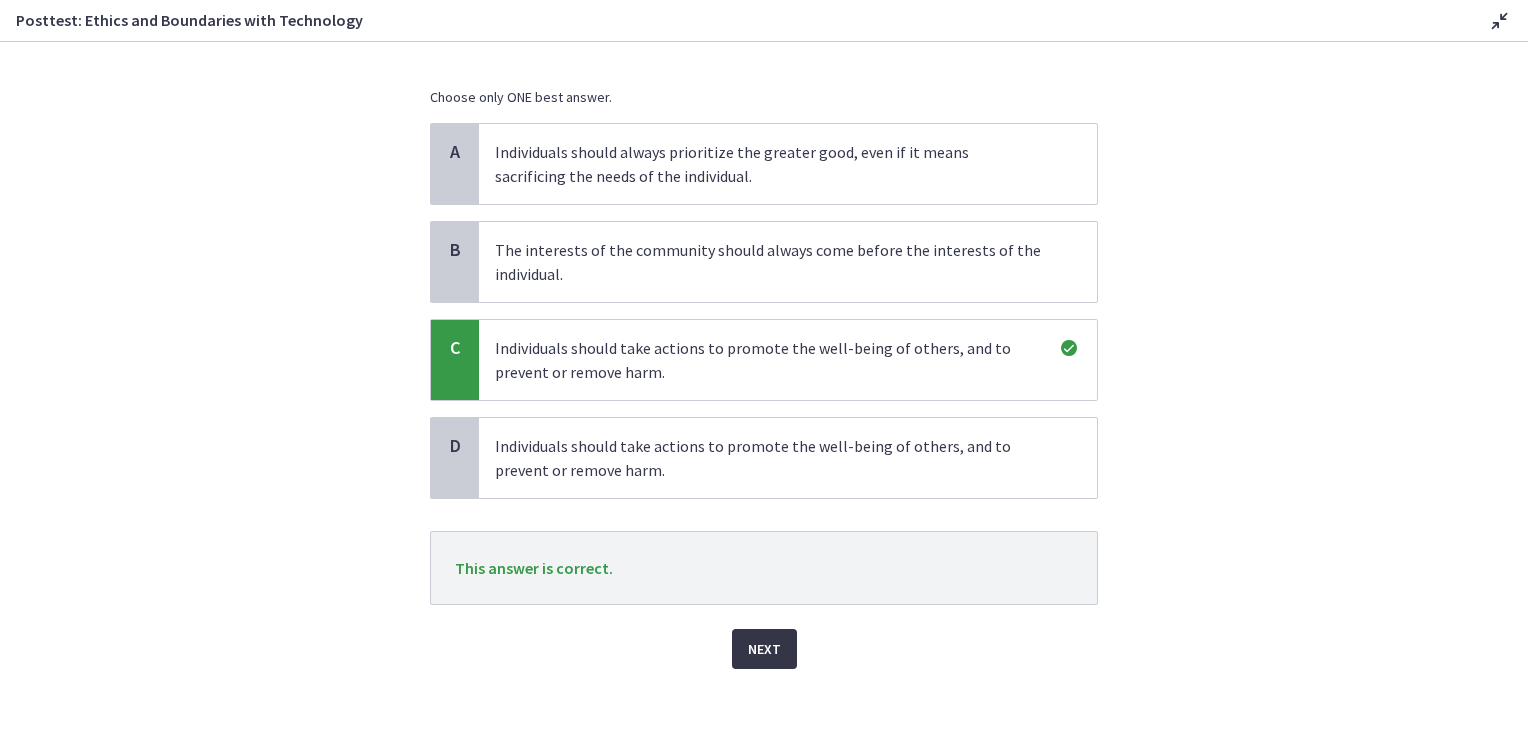 click on "Next" at bounding box center [764, 649] 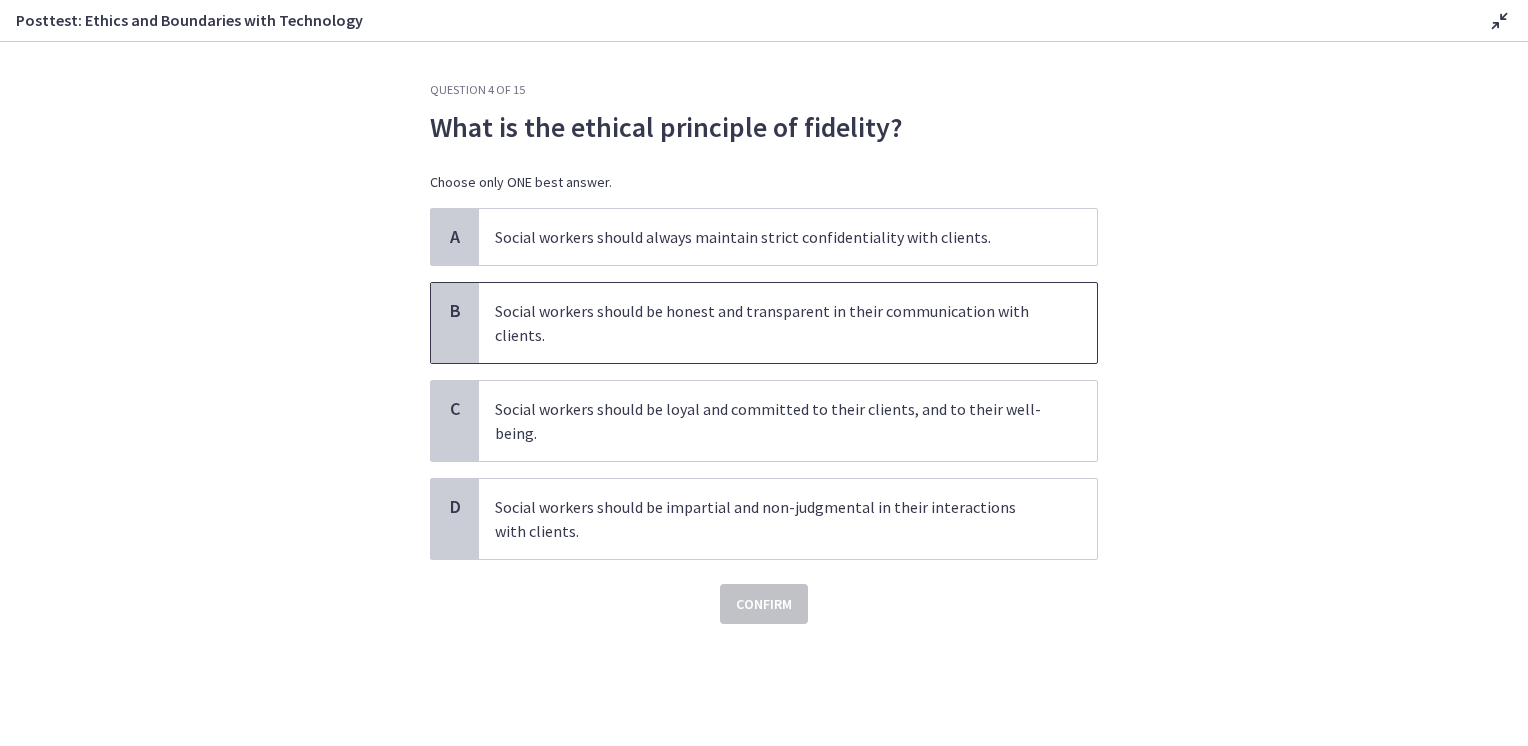 click on "Social workers should be honest and transparent in their communication with clients." at bounding box center (768, 323) 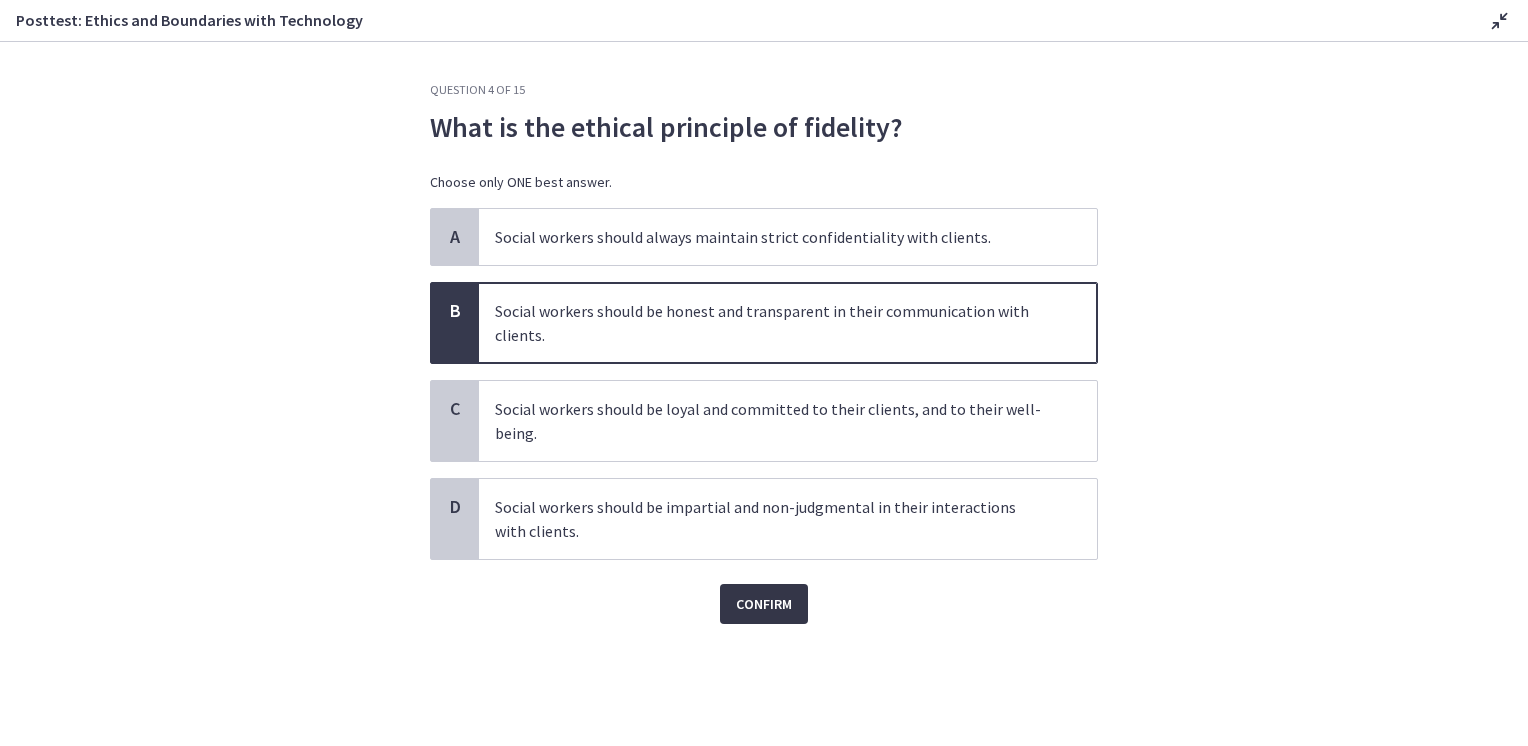 click on "Confirm" at bounding box center [764, 604] 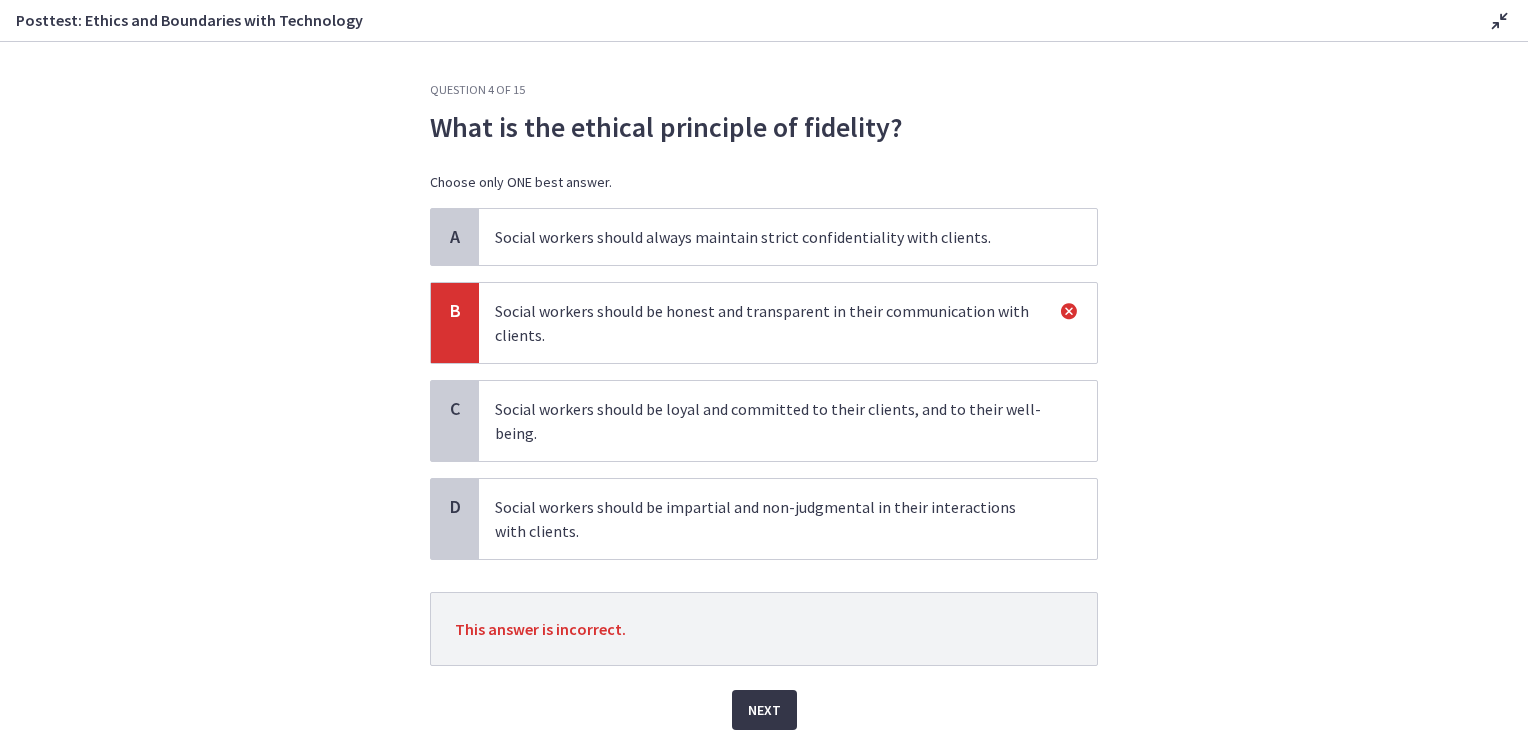 click on "Next" at bounding box center (764, 710) 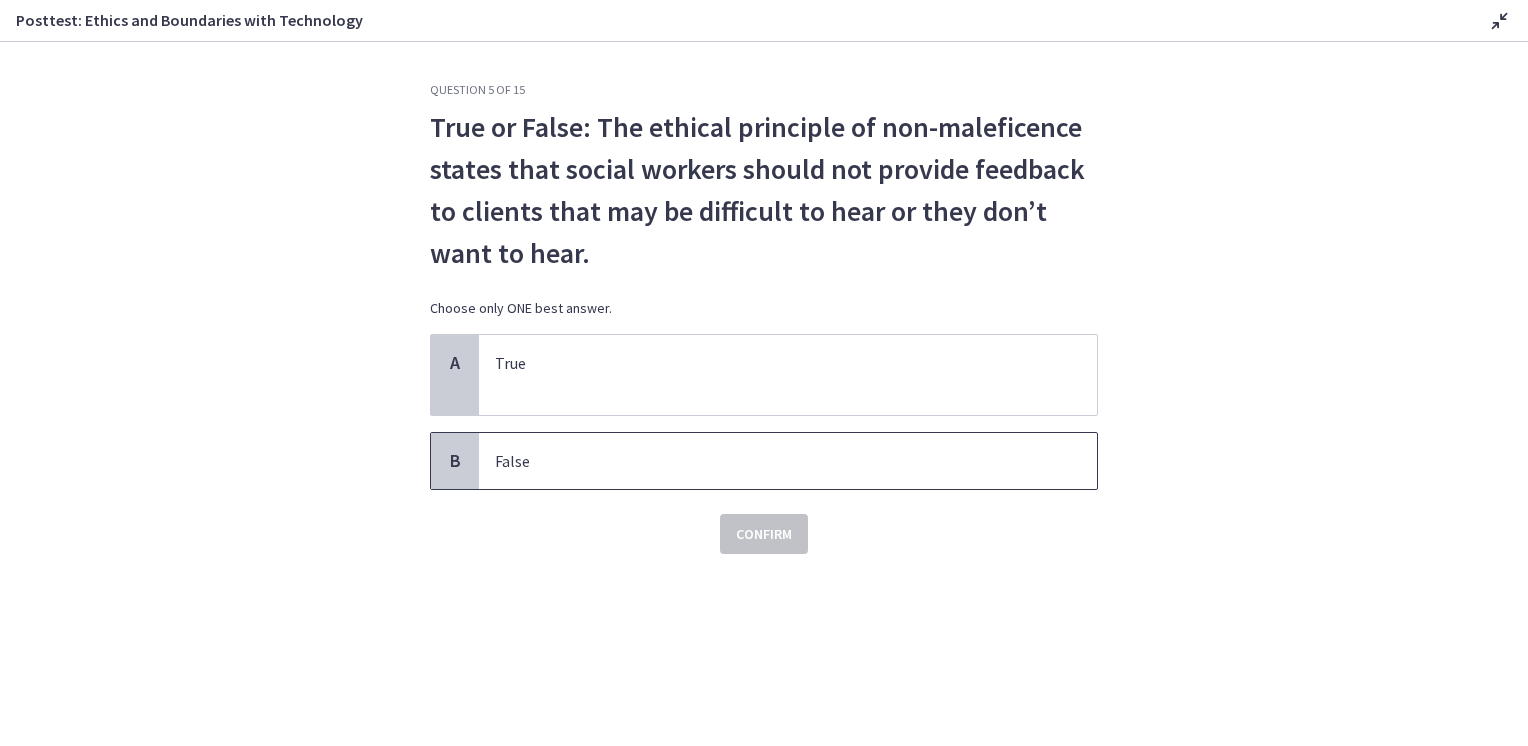 click on "False" at bounding box center (768, 461) 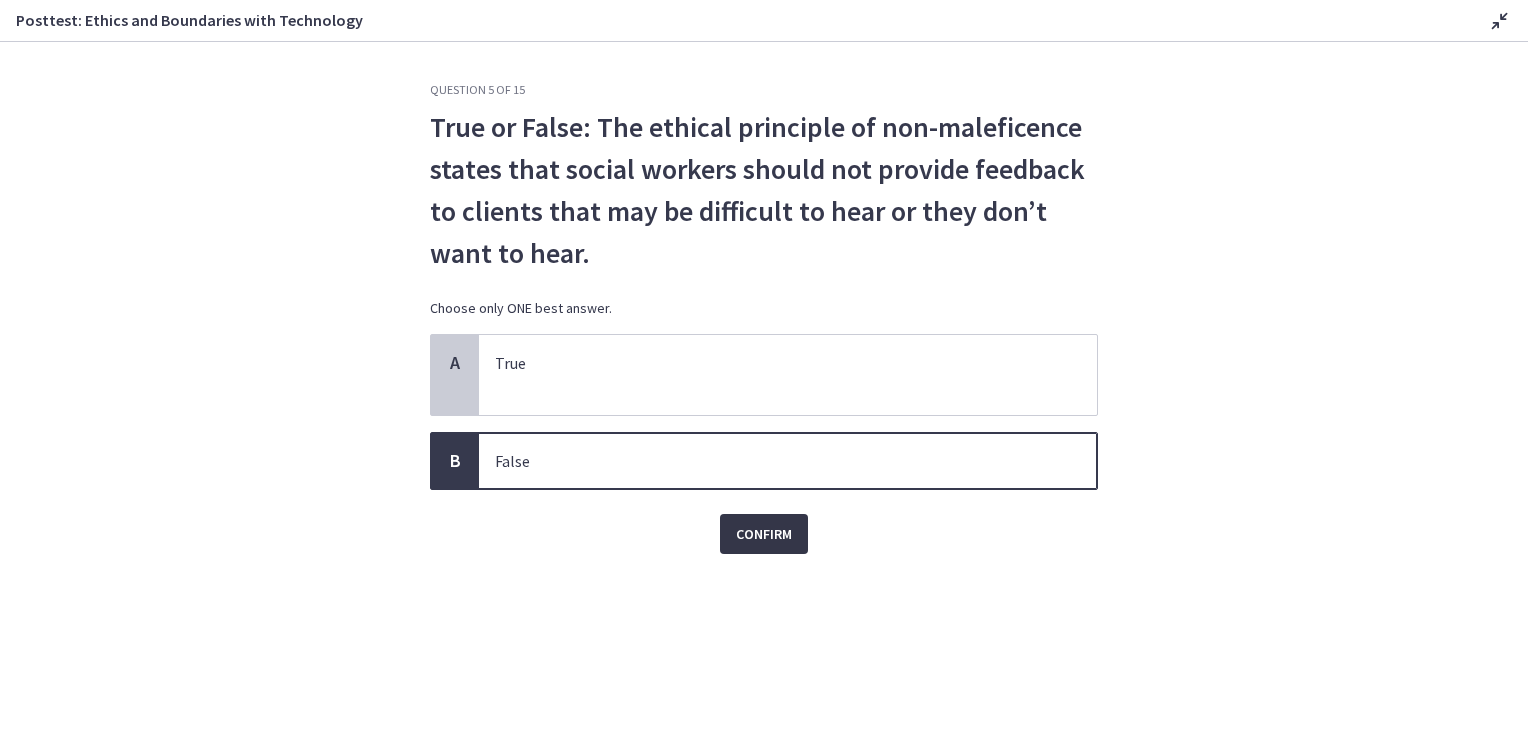 click on "Confirm" at bounding box center (764, 534) 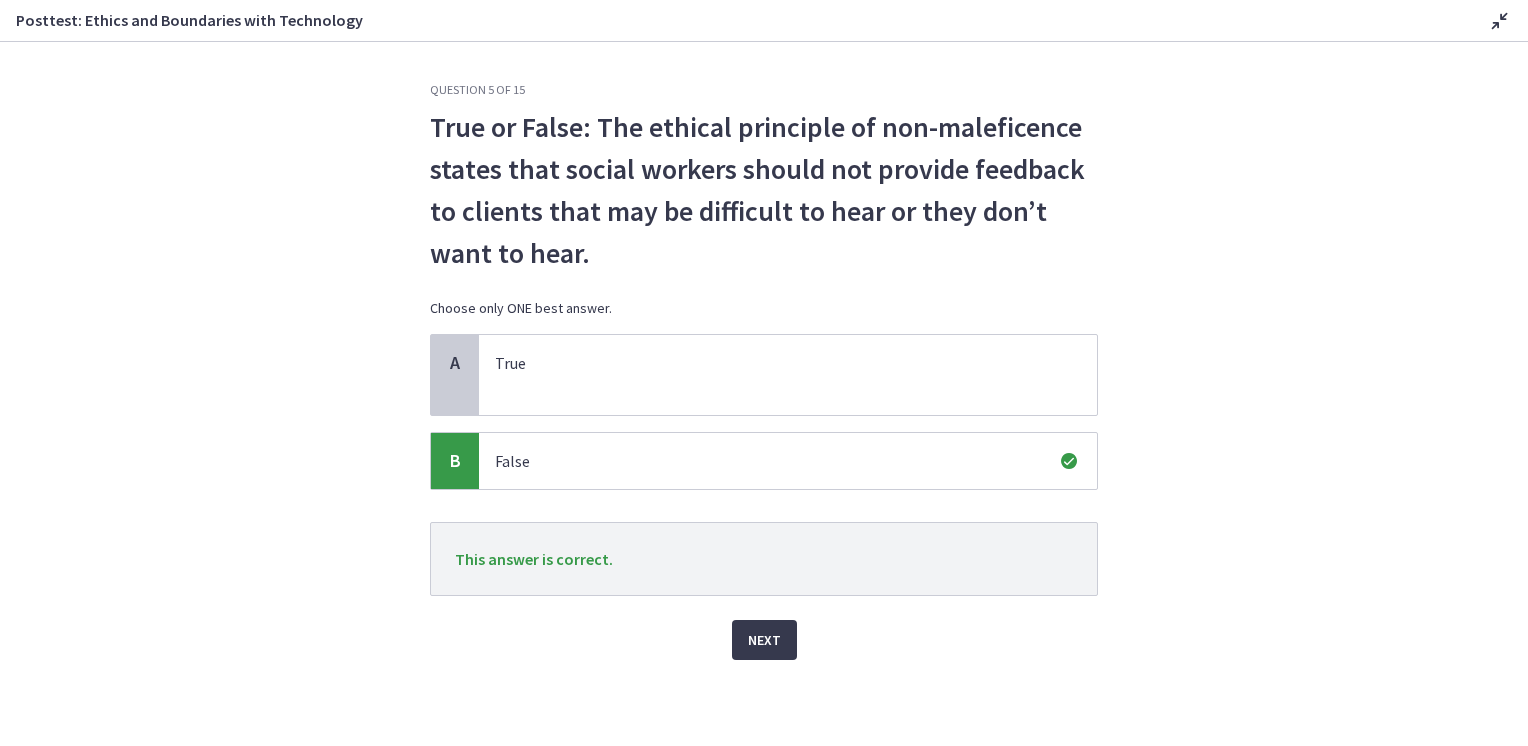 click on "Next" at bounding box center (764, 628) 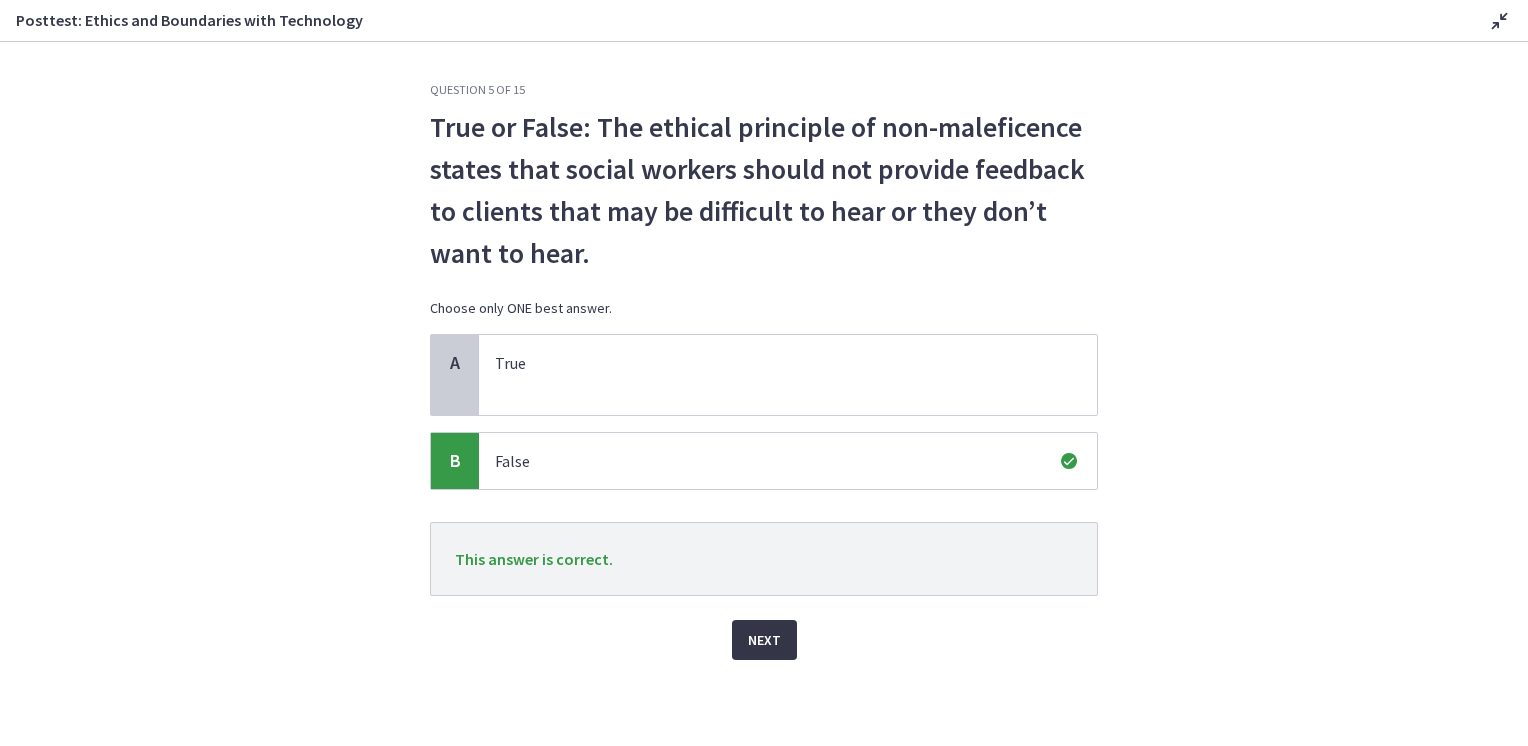 click on "Next" at bounding box center (764, 640) 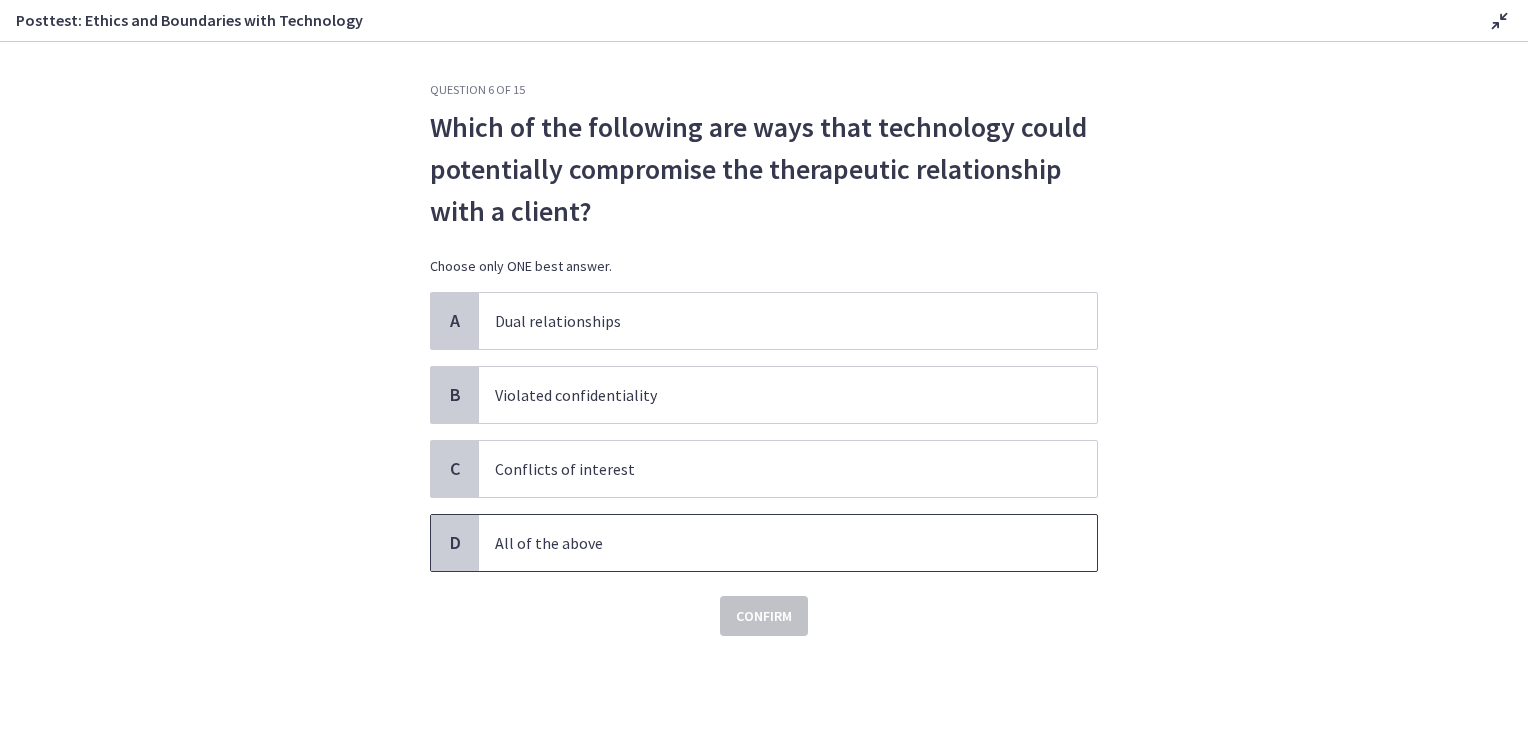 click on "All of the above" at bounding box center (788, 543) 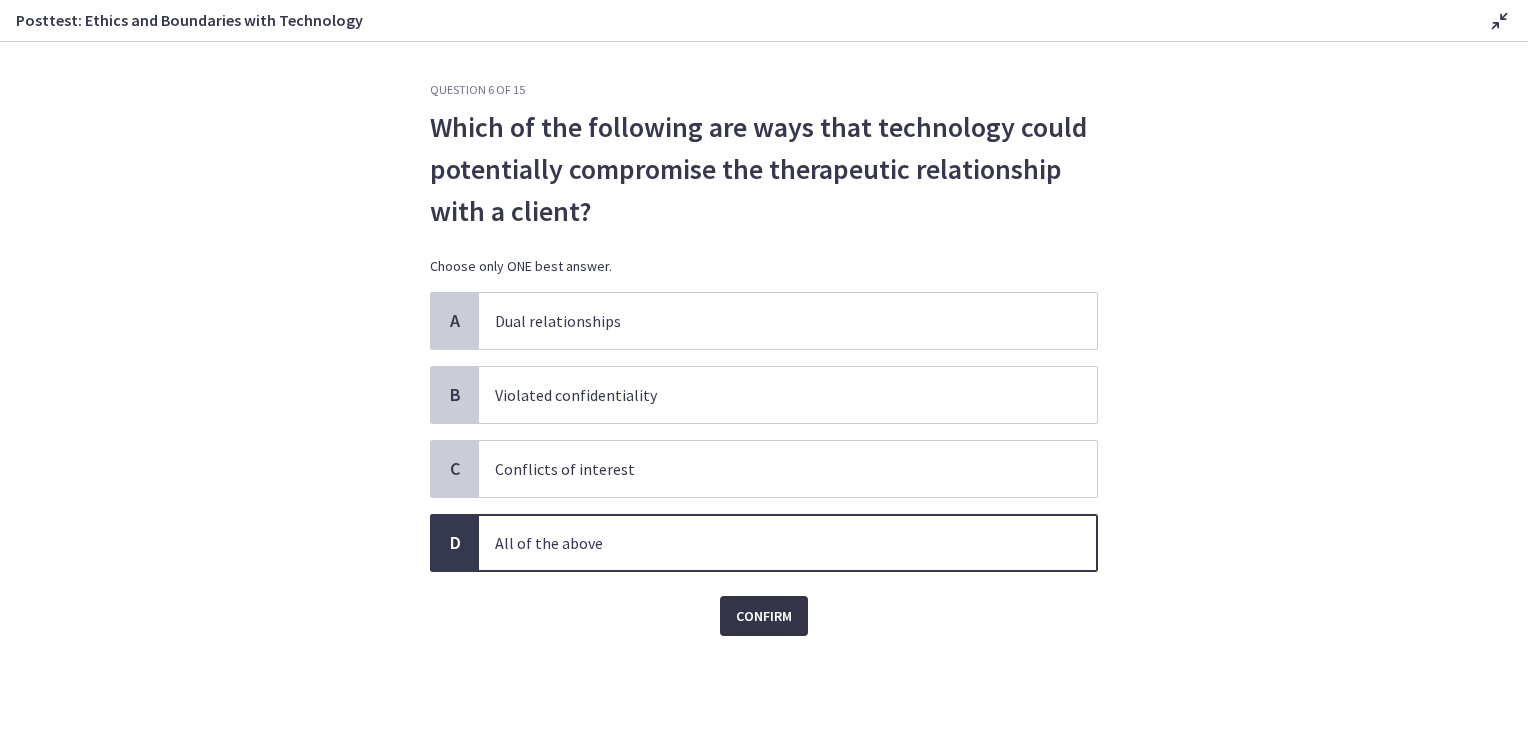click on "Confirm" at bounding box center [764, 616] 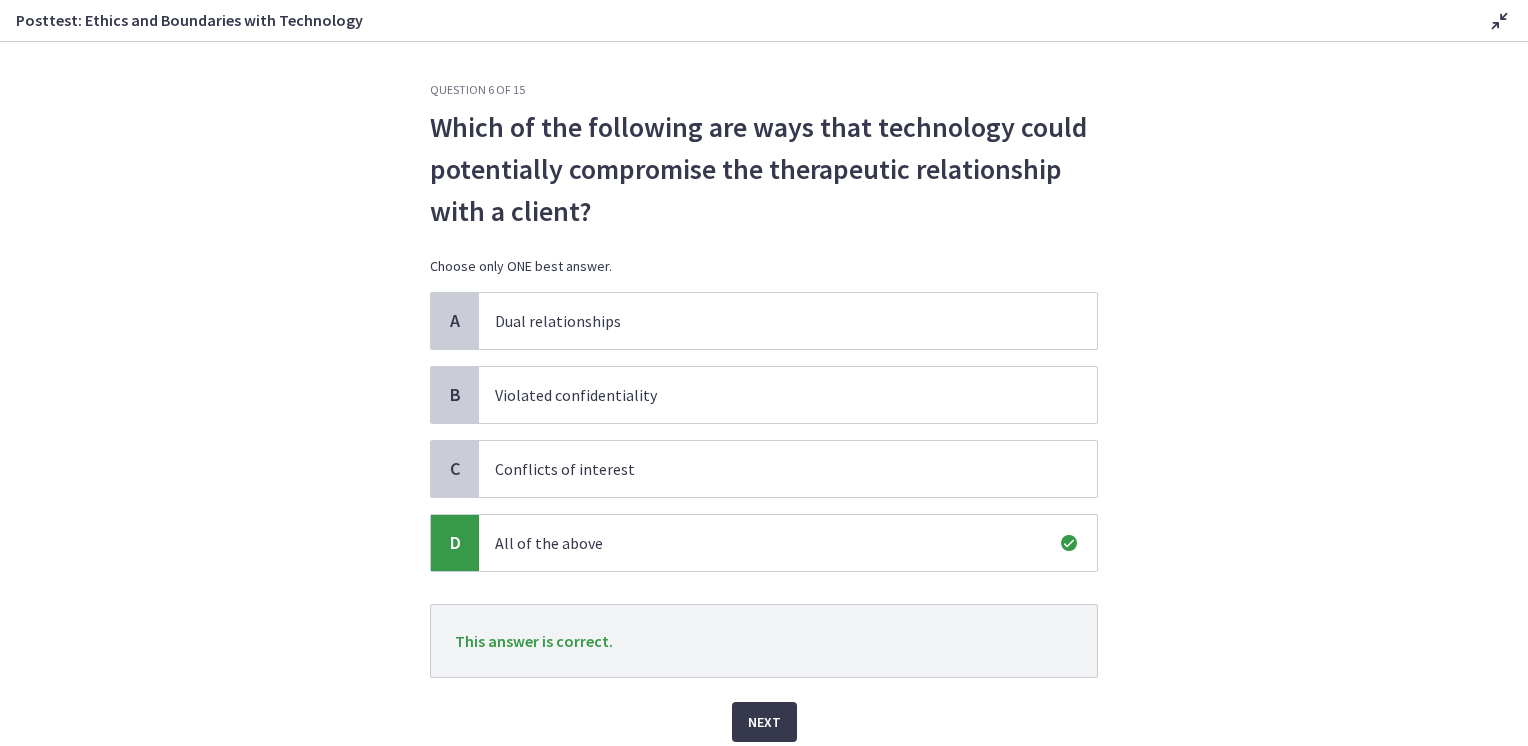 click on "Next" at bounding box center [764, 710] 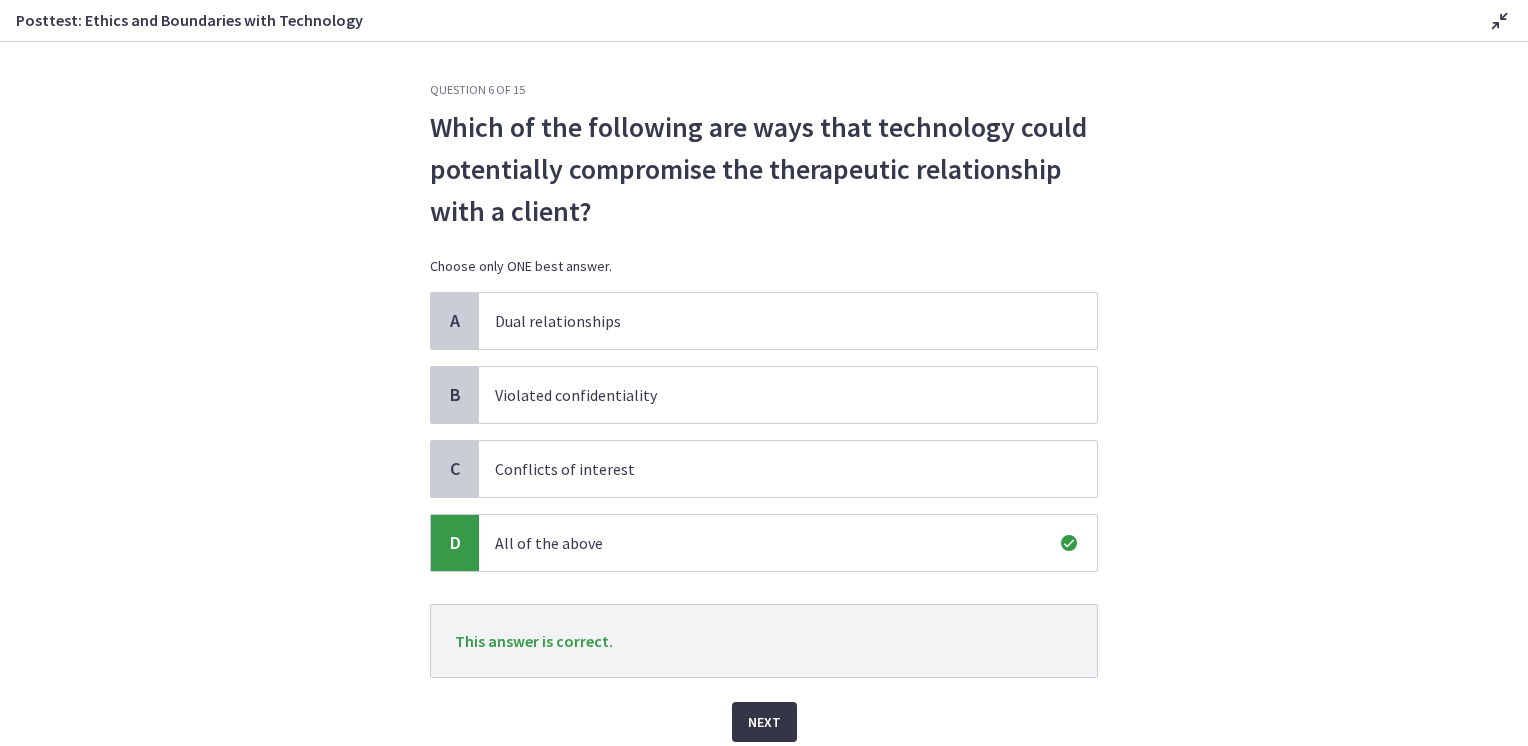 click on "Next" at bounding box center [764, 722] 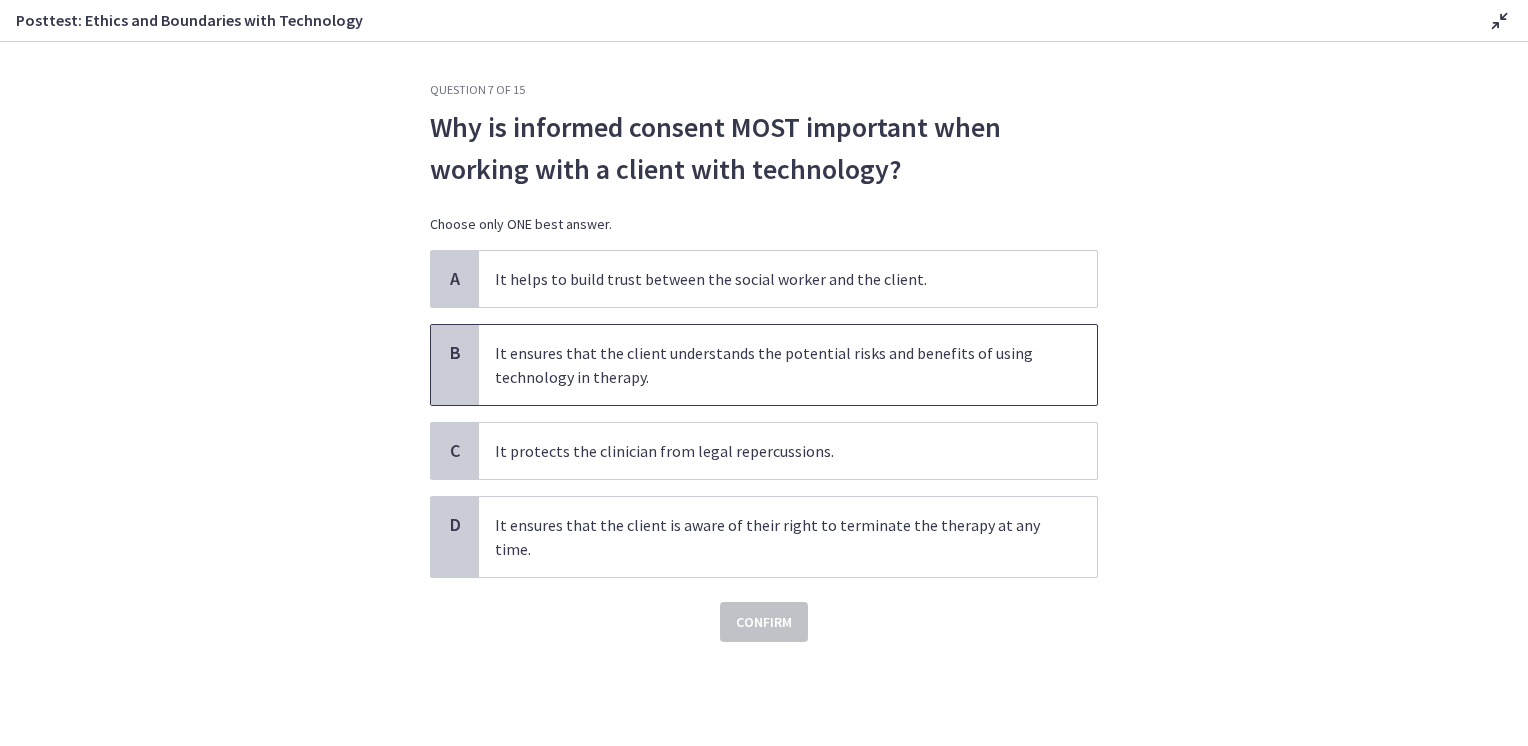 click on "It ensures that the client understands the potential risks and benefits of using technology in therapy." at bounding box center [768, 365] 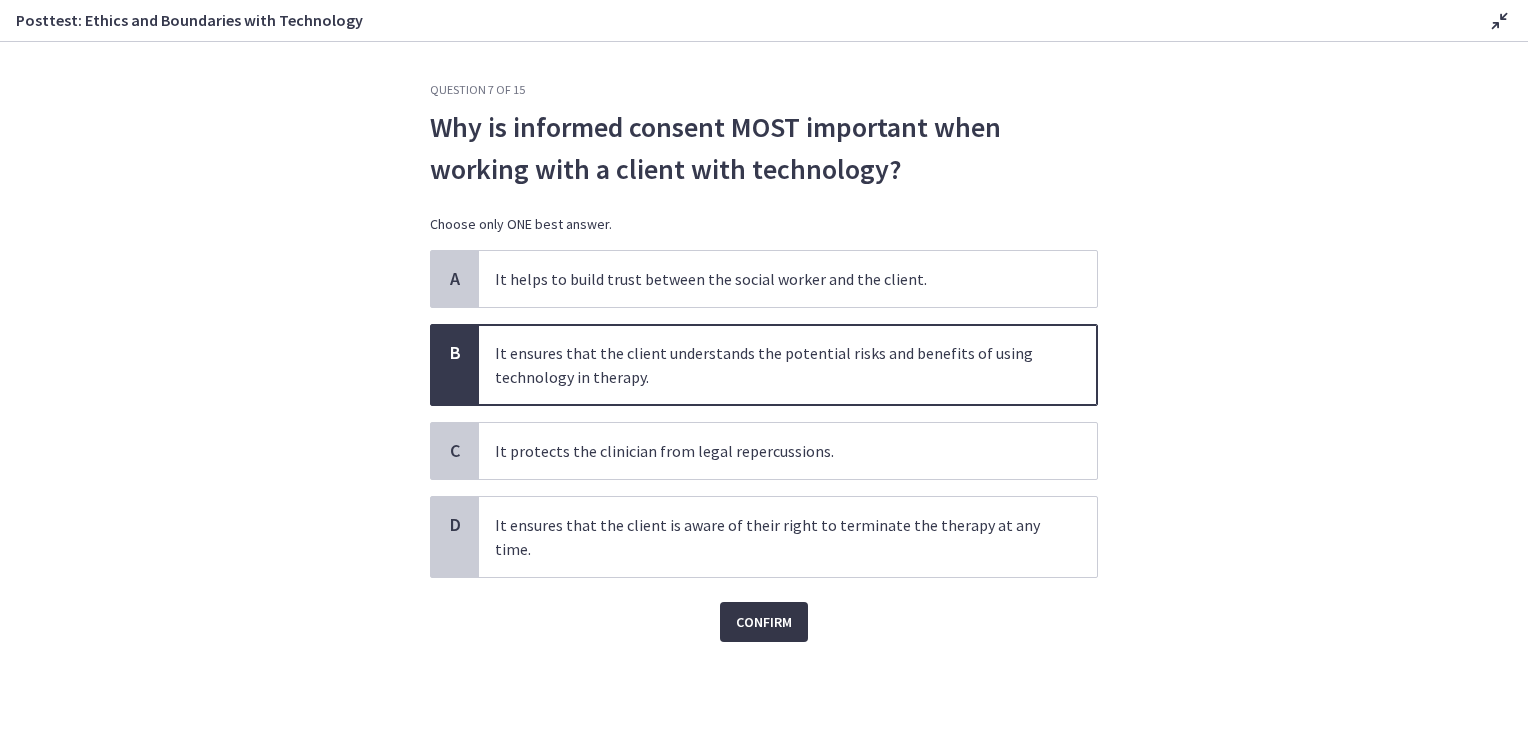 click on "Confirm" at bounding box center [764, 622] 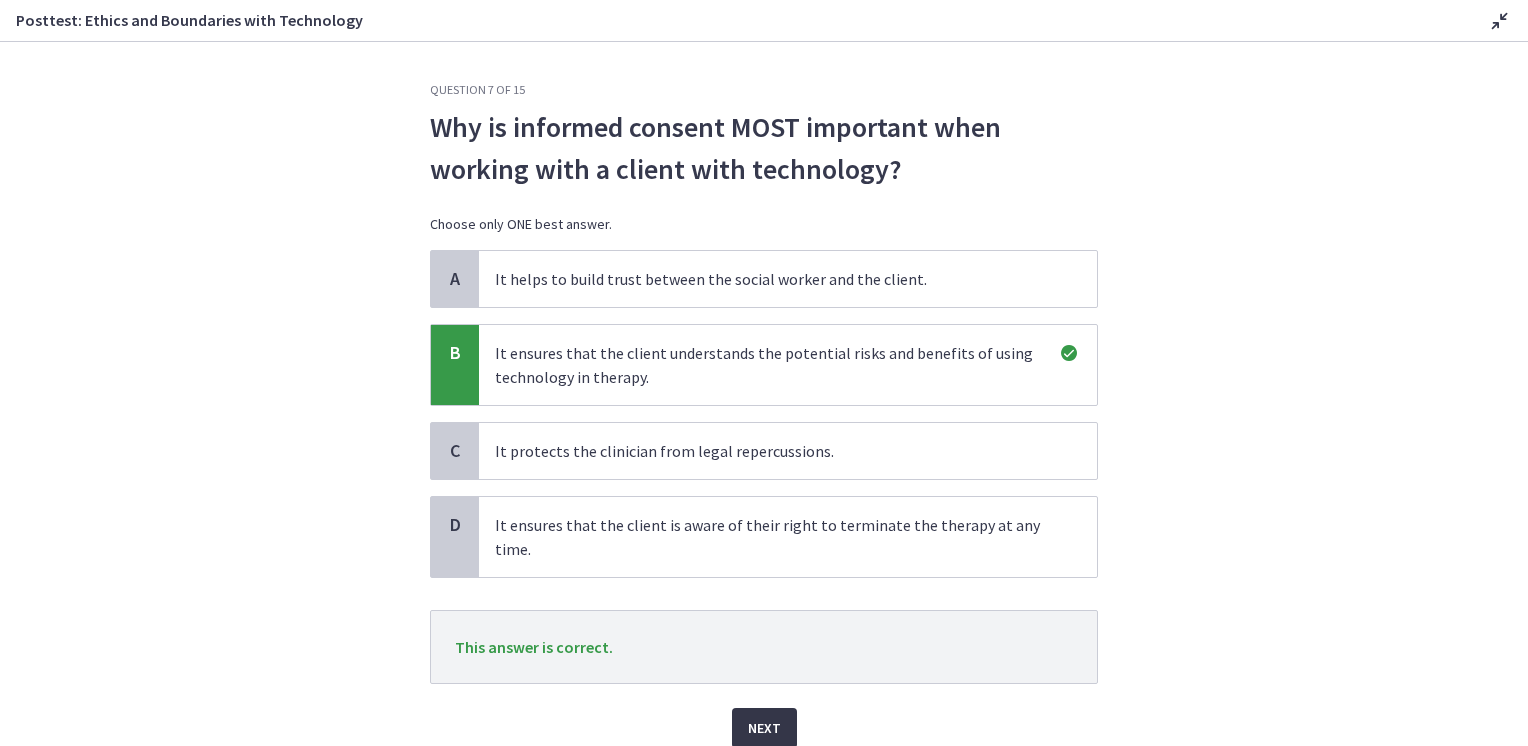 click on "Next" at bounding box center [764, 728] 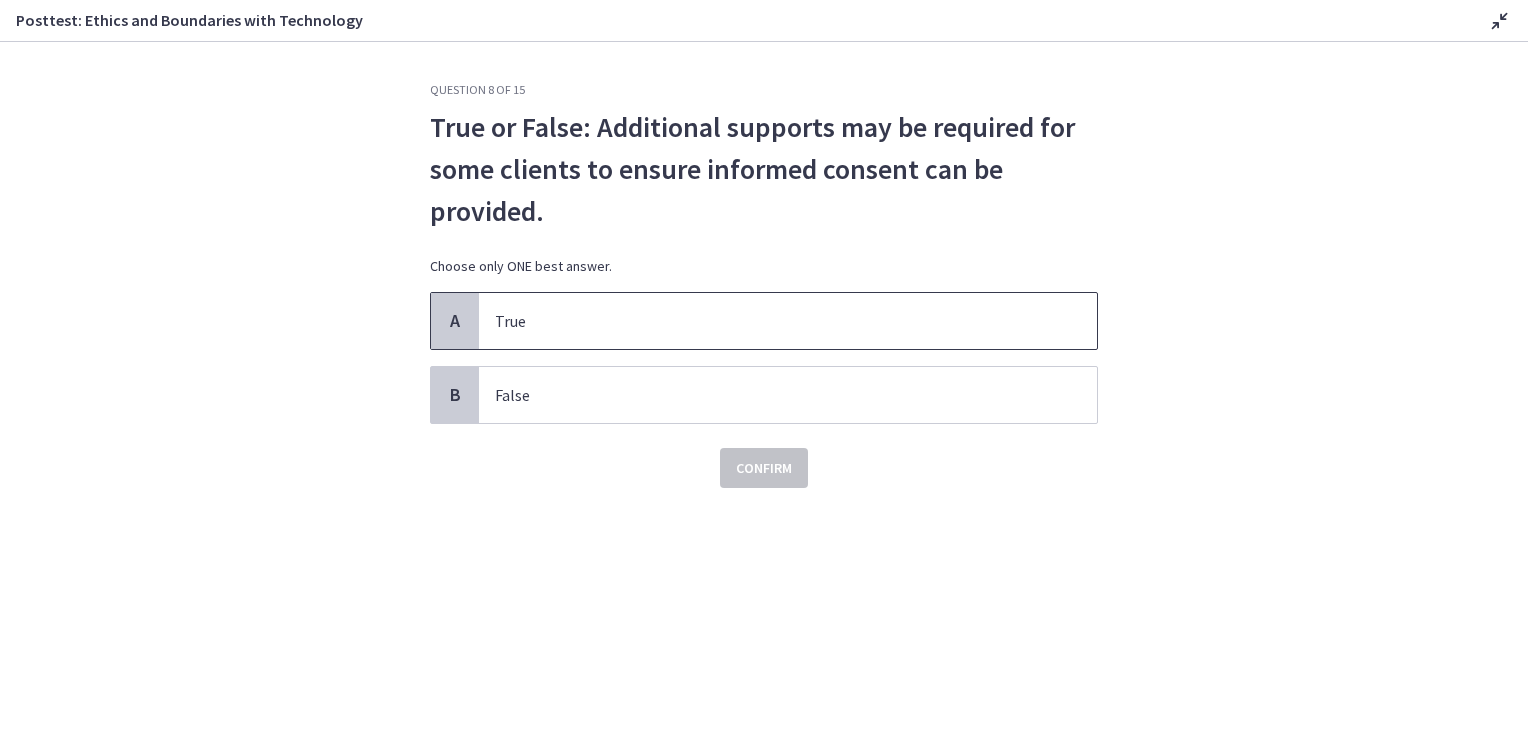 click on "True" at bounding box center (768, 321) 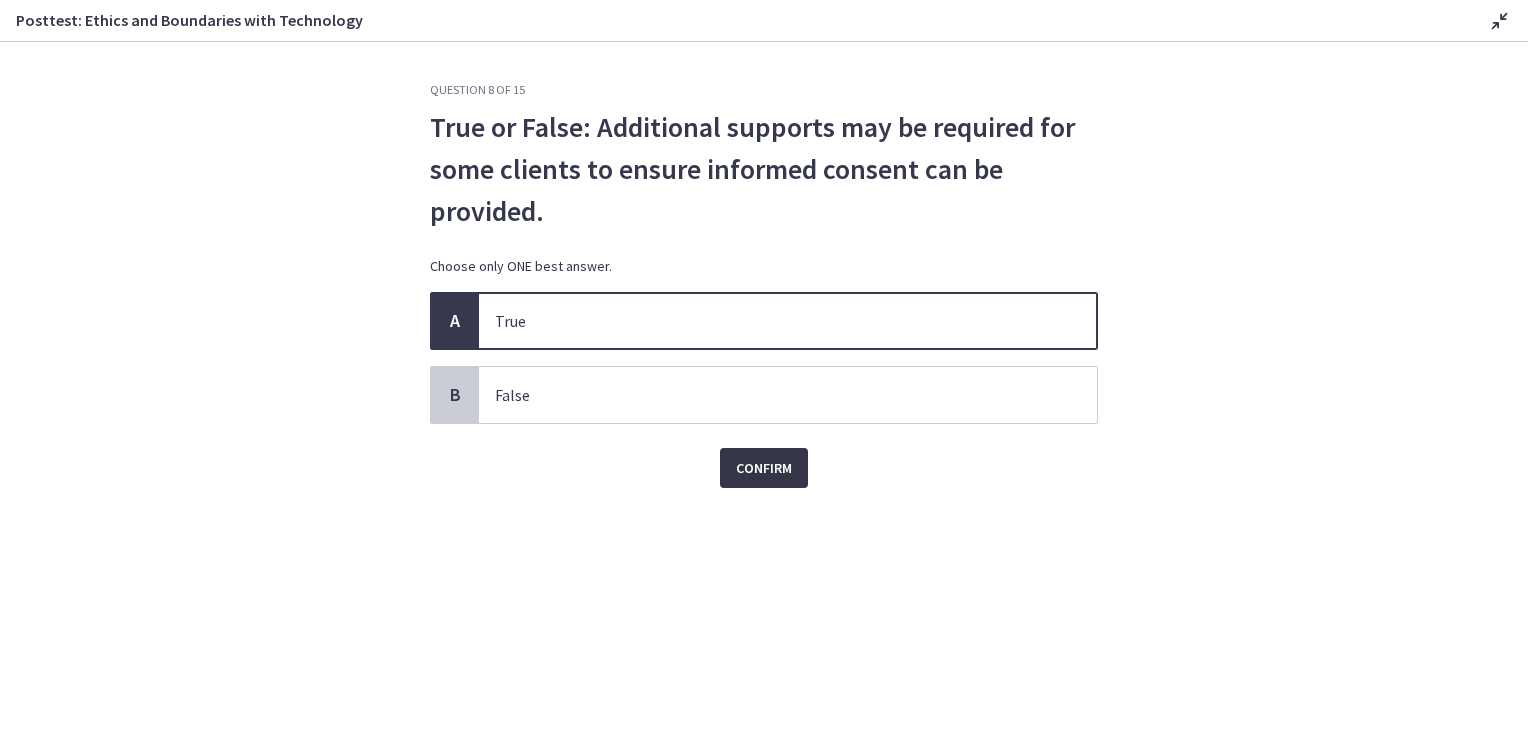 click on "Confirm" at bounding box center (764, 468) 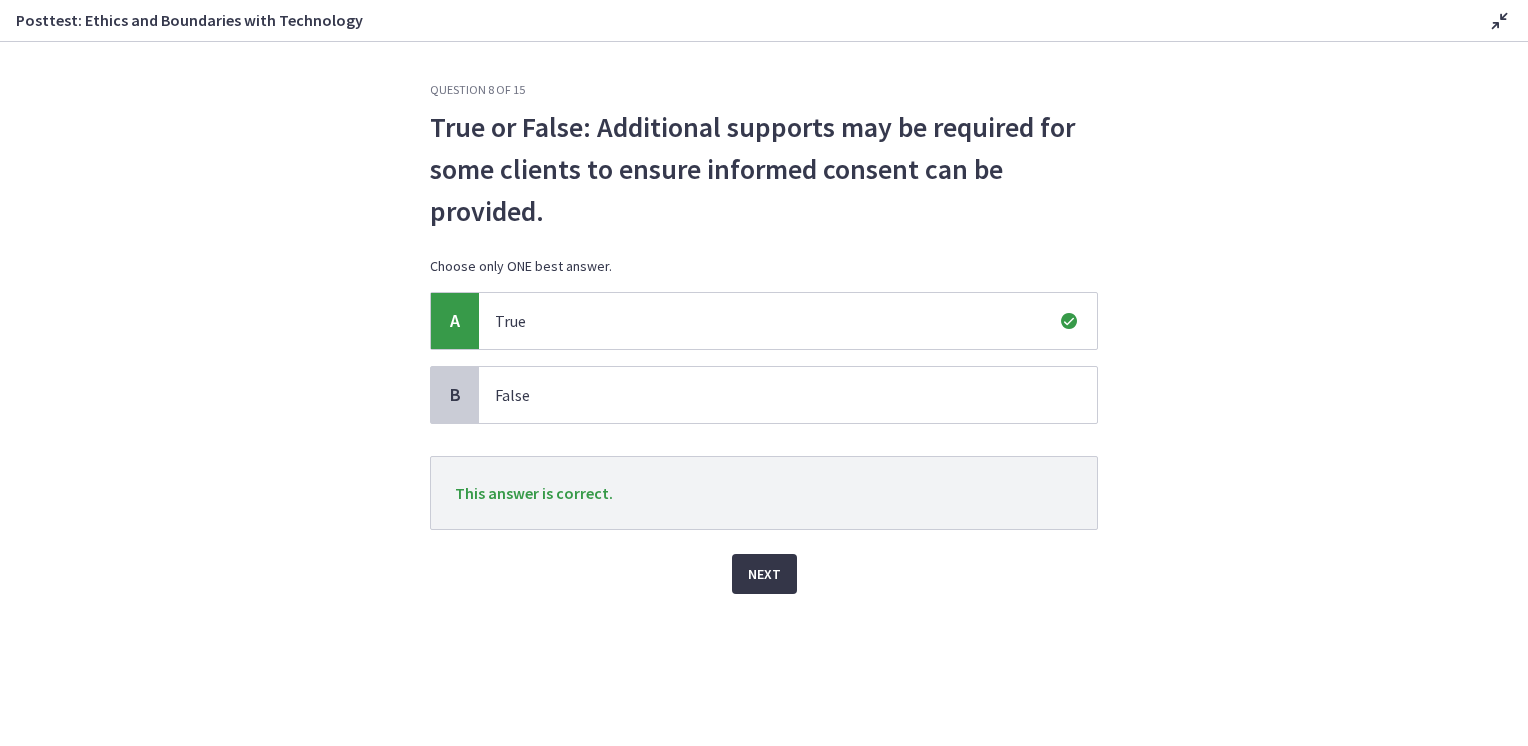 click on "Next" at bounding box center [764, 574] 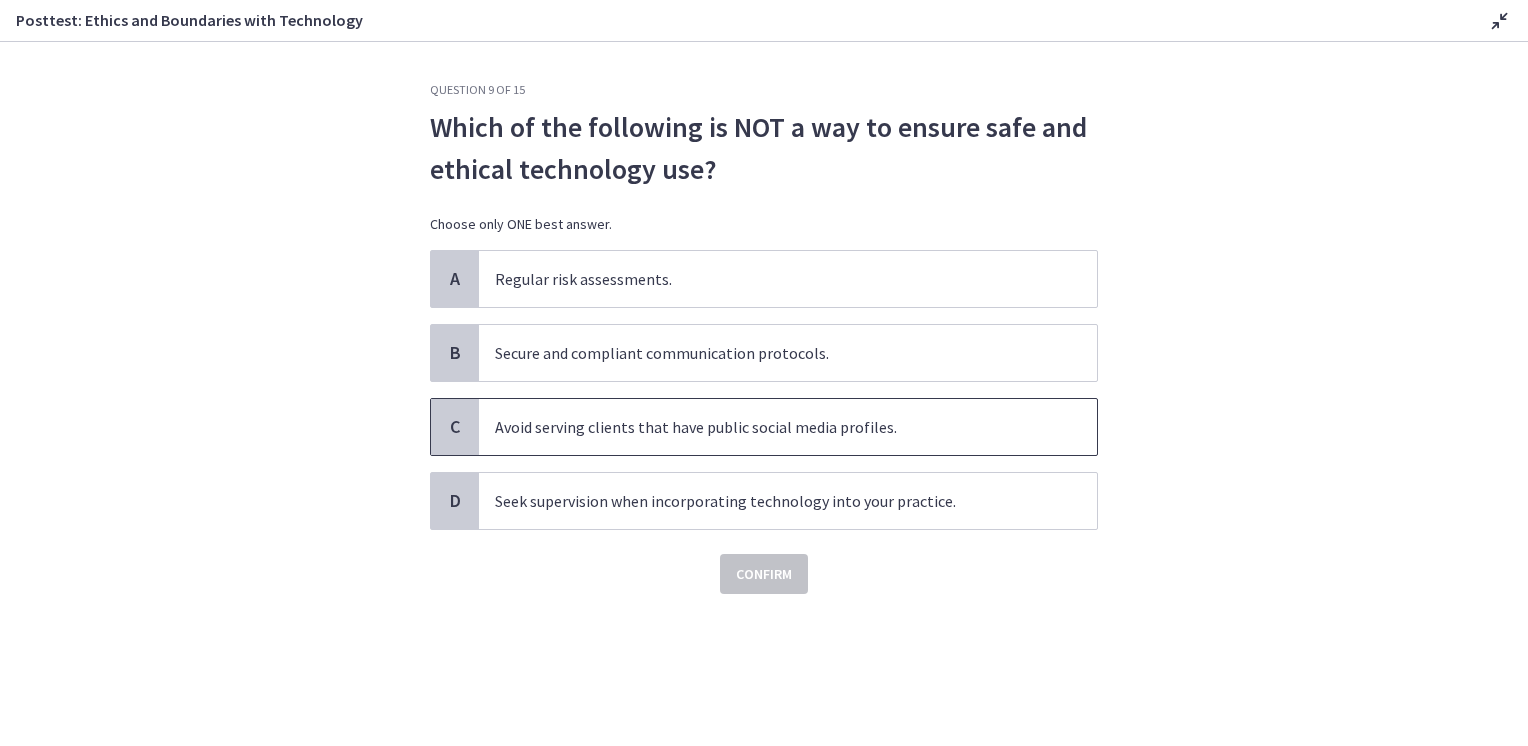 click on "Avoid serving clients that have public social media profiles." at bounding box center (768, 427) 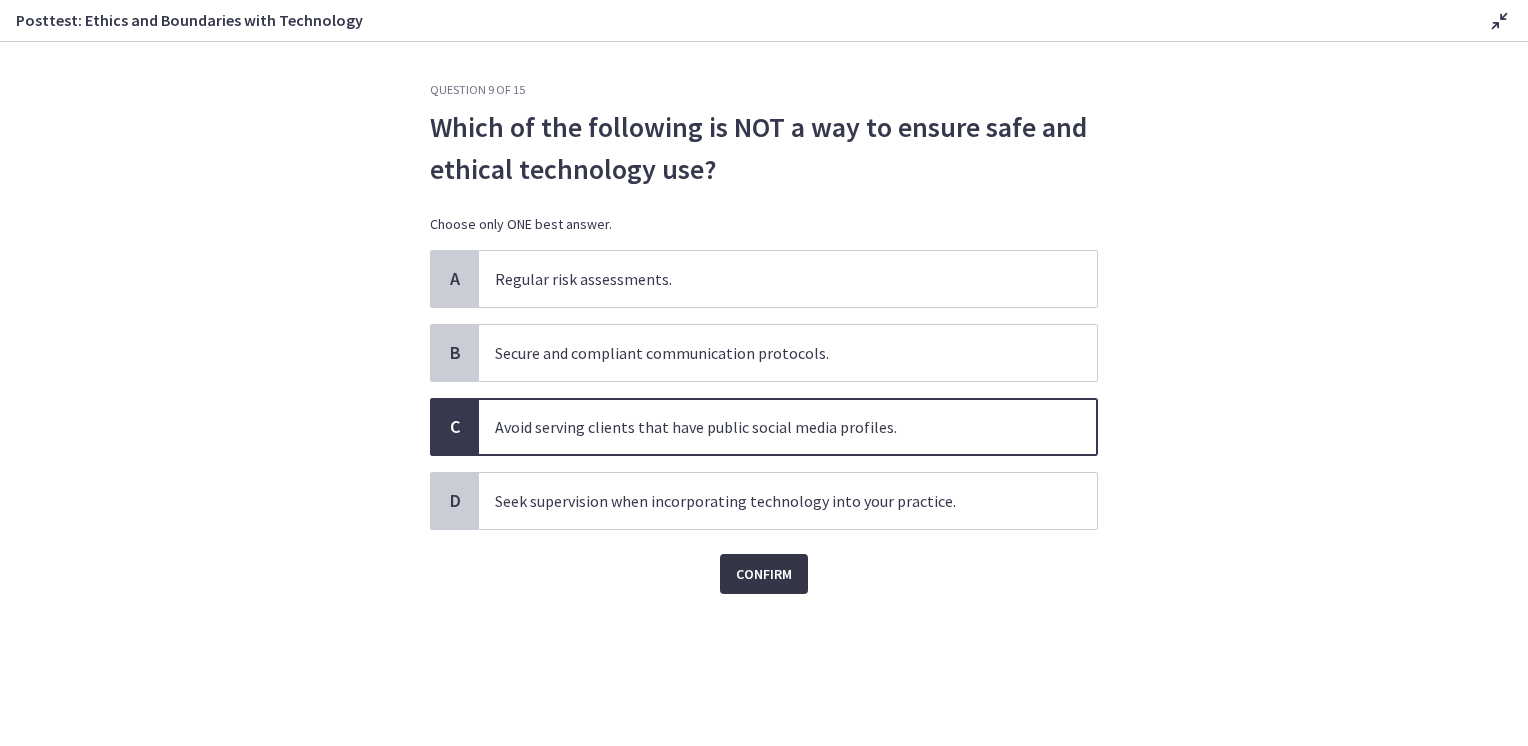 click on "Confirm" at bounding box center [764, 574] 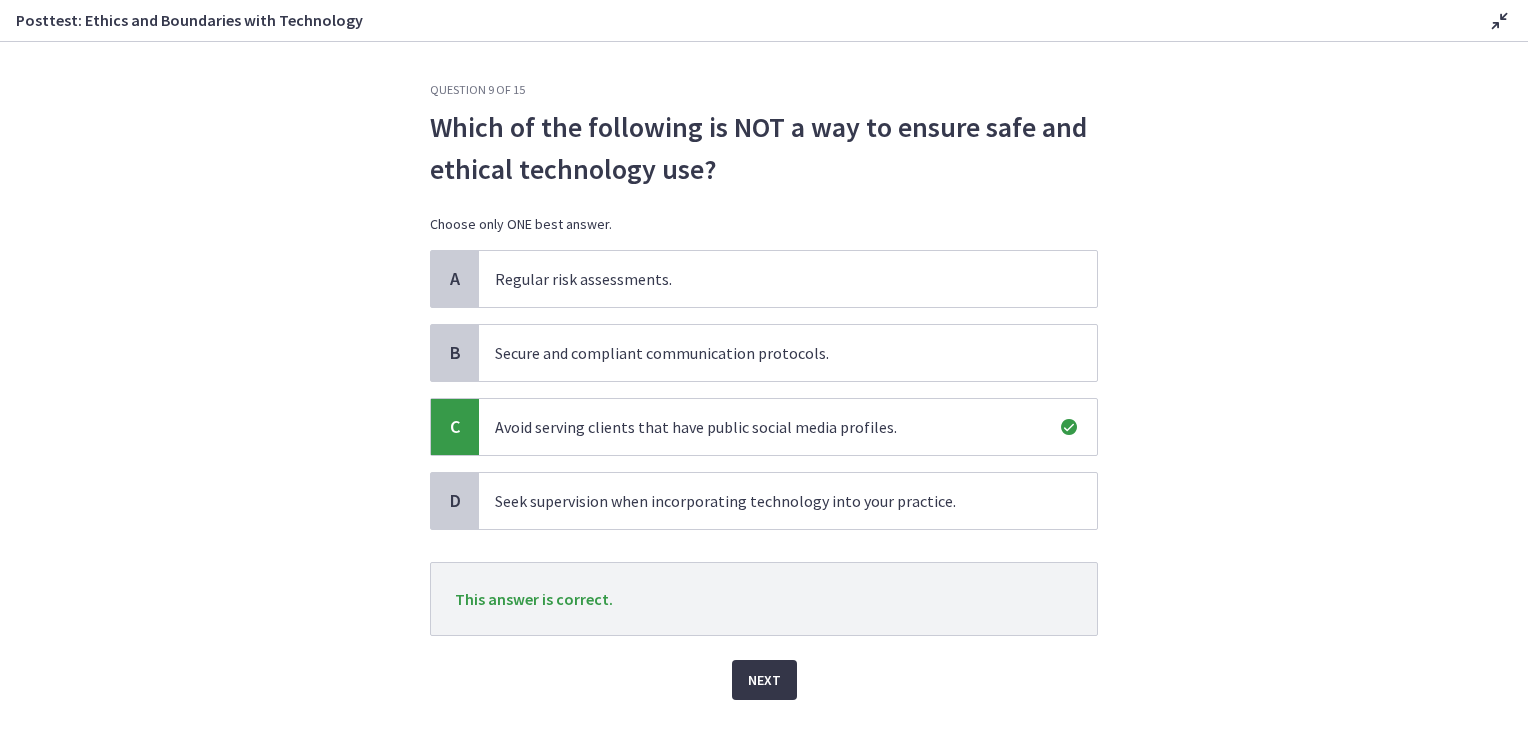click on "Next" at bounding box center [764, 680] 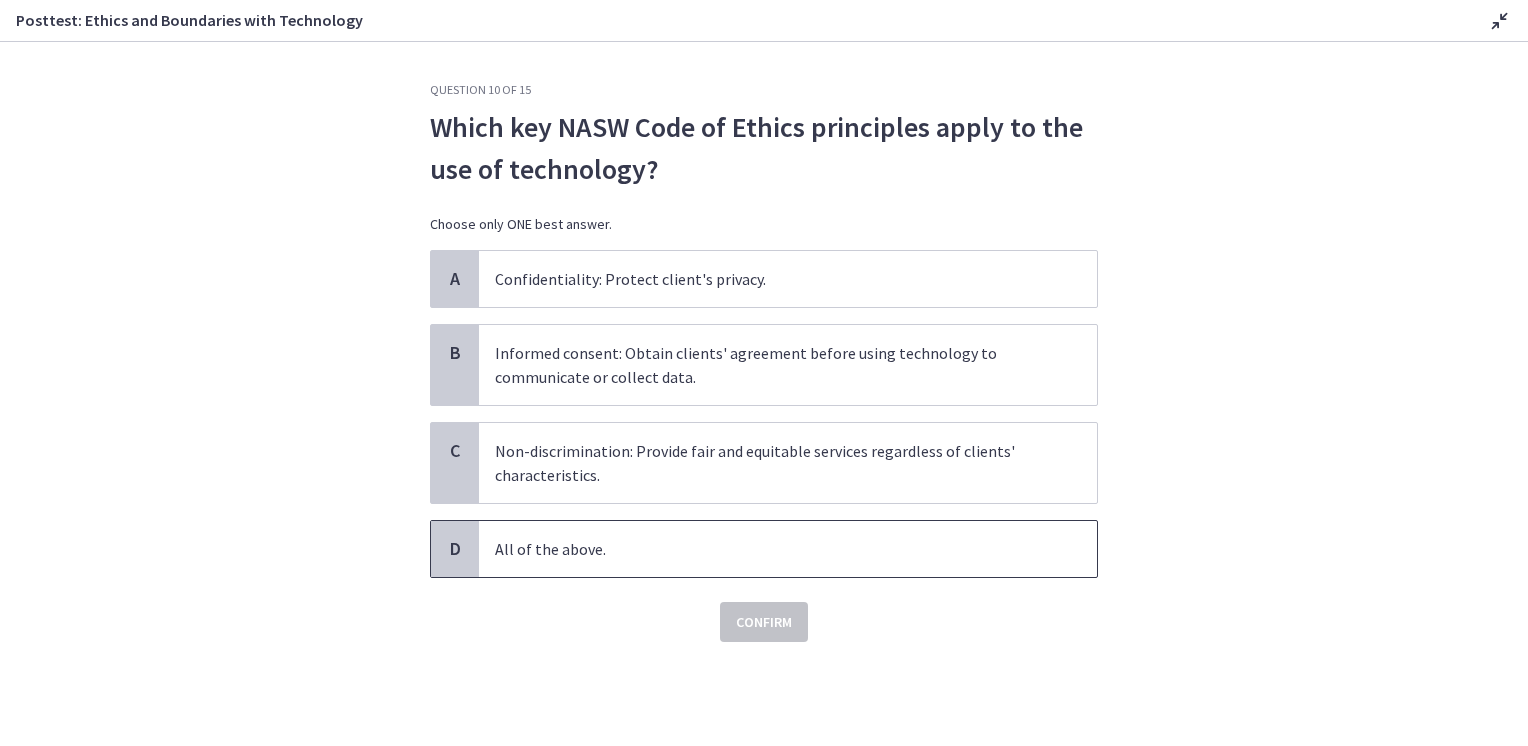 click on "All of the above." at bounding box center (768, 549) 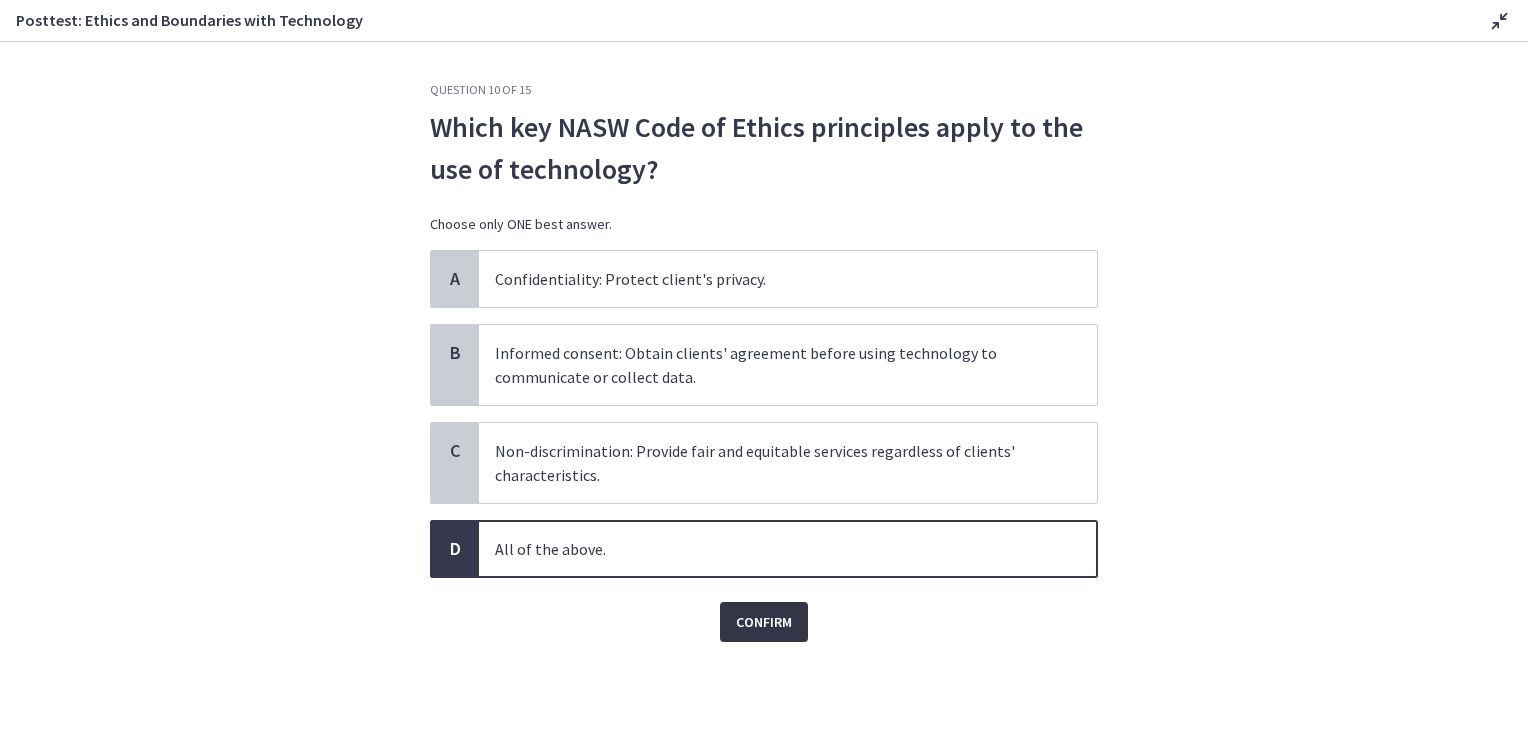 click on "Confirm" at bounding box center (764, 622) 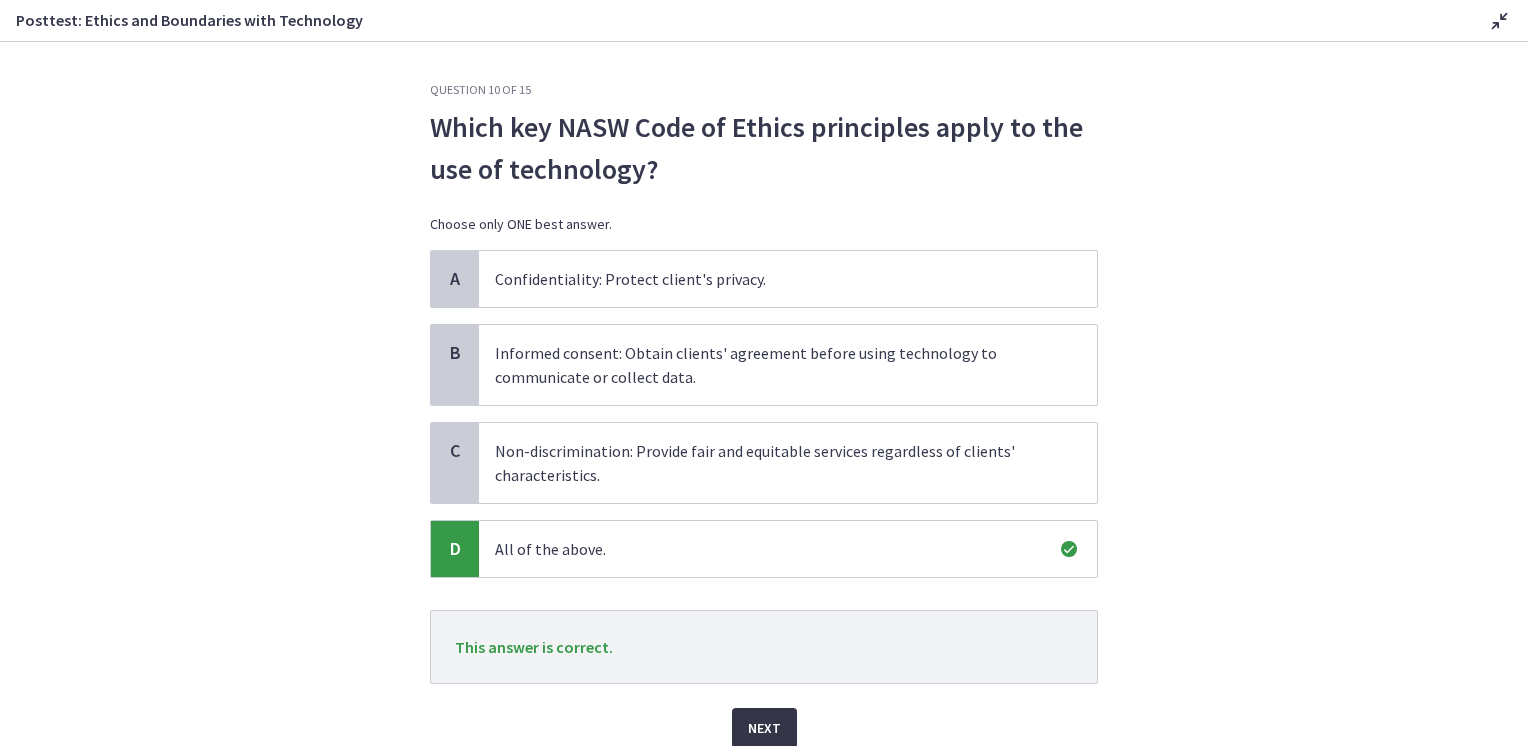 click on "Next" at bounding box center [764, 728] 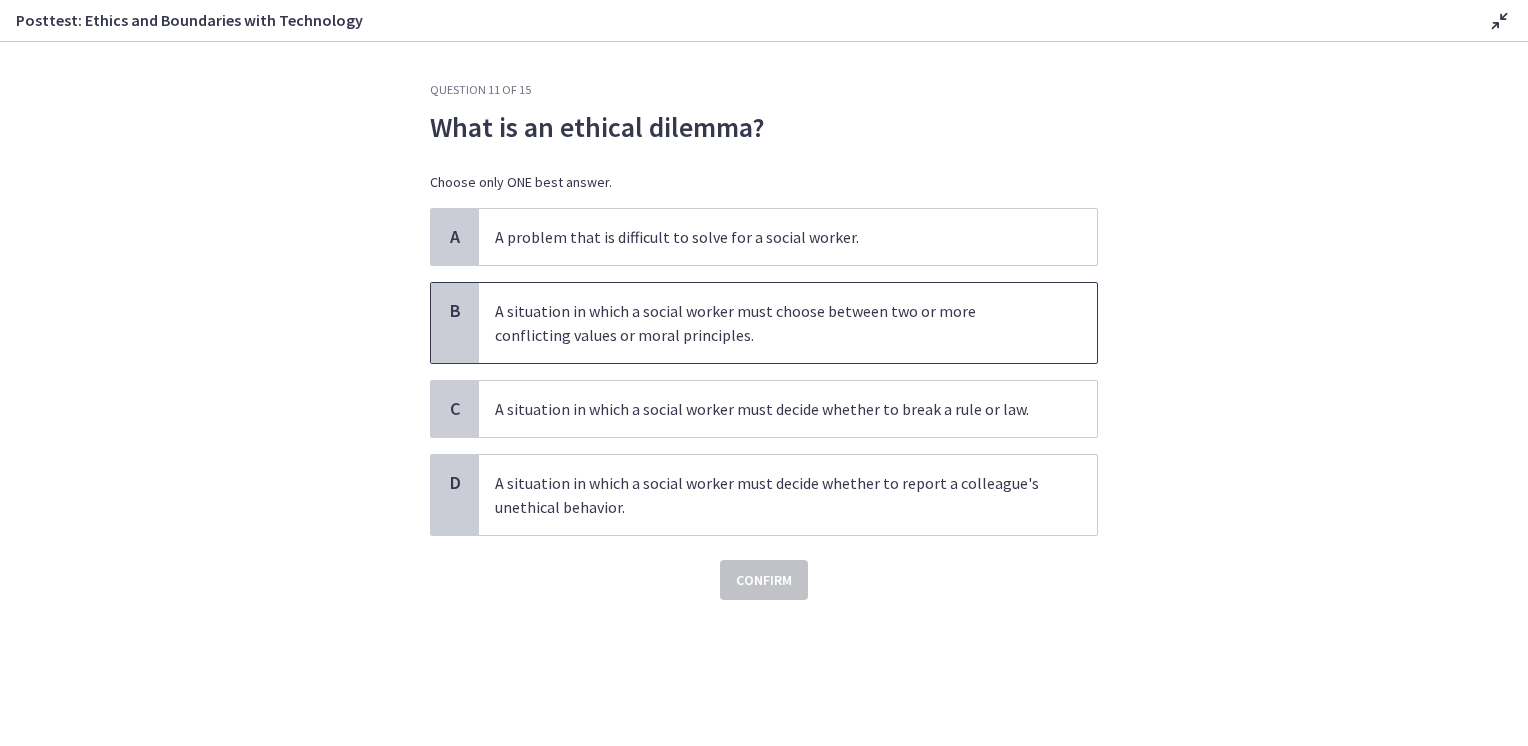 click on "A situation in which a social worker must choose between two or more conflicting values or moral principles." at bounding box center [768, 323] 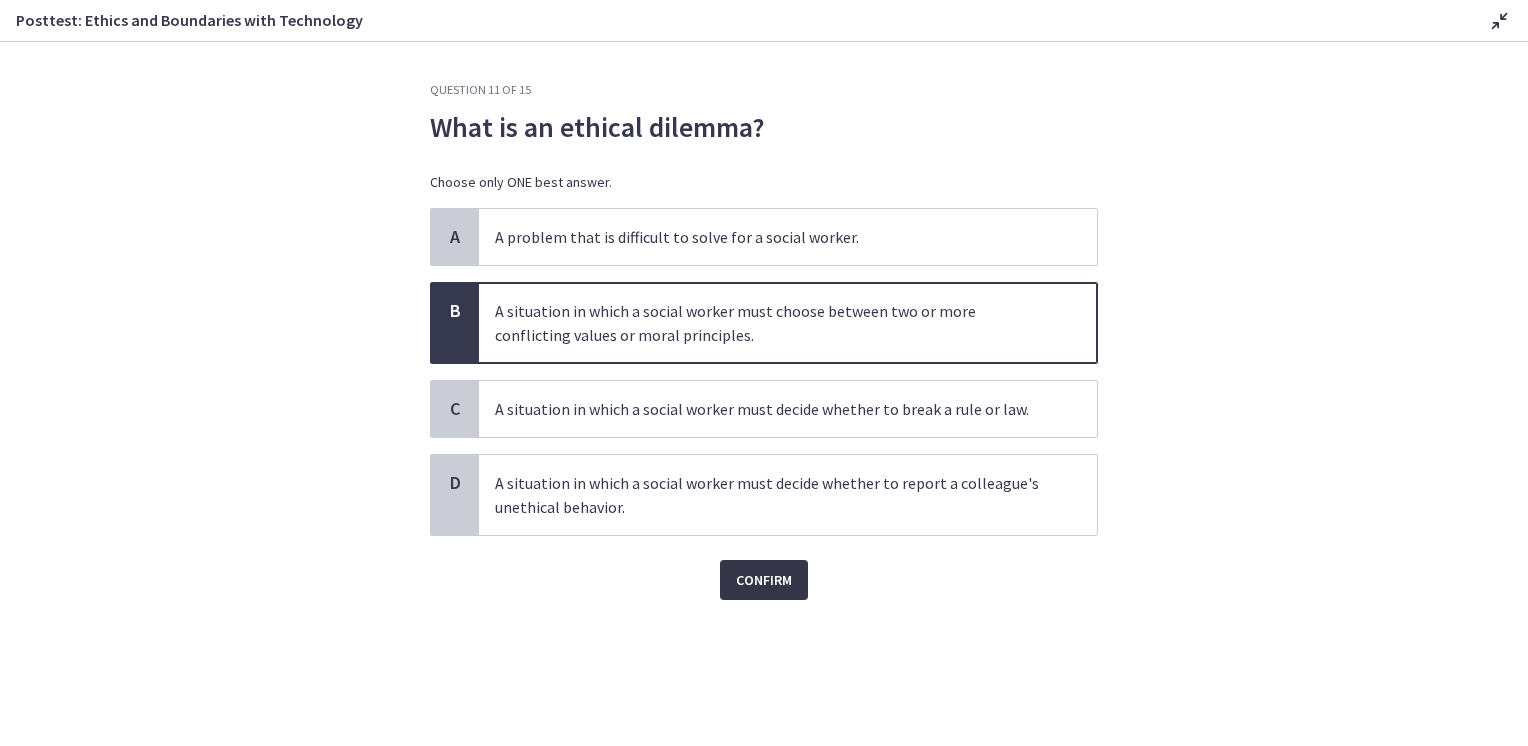 click on "Confirm" at bounding box center (764, 580) 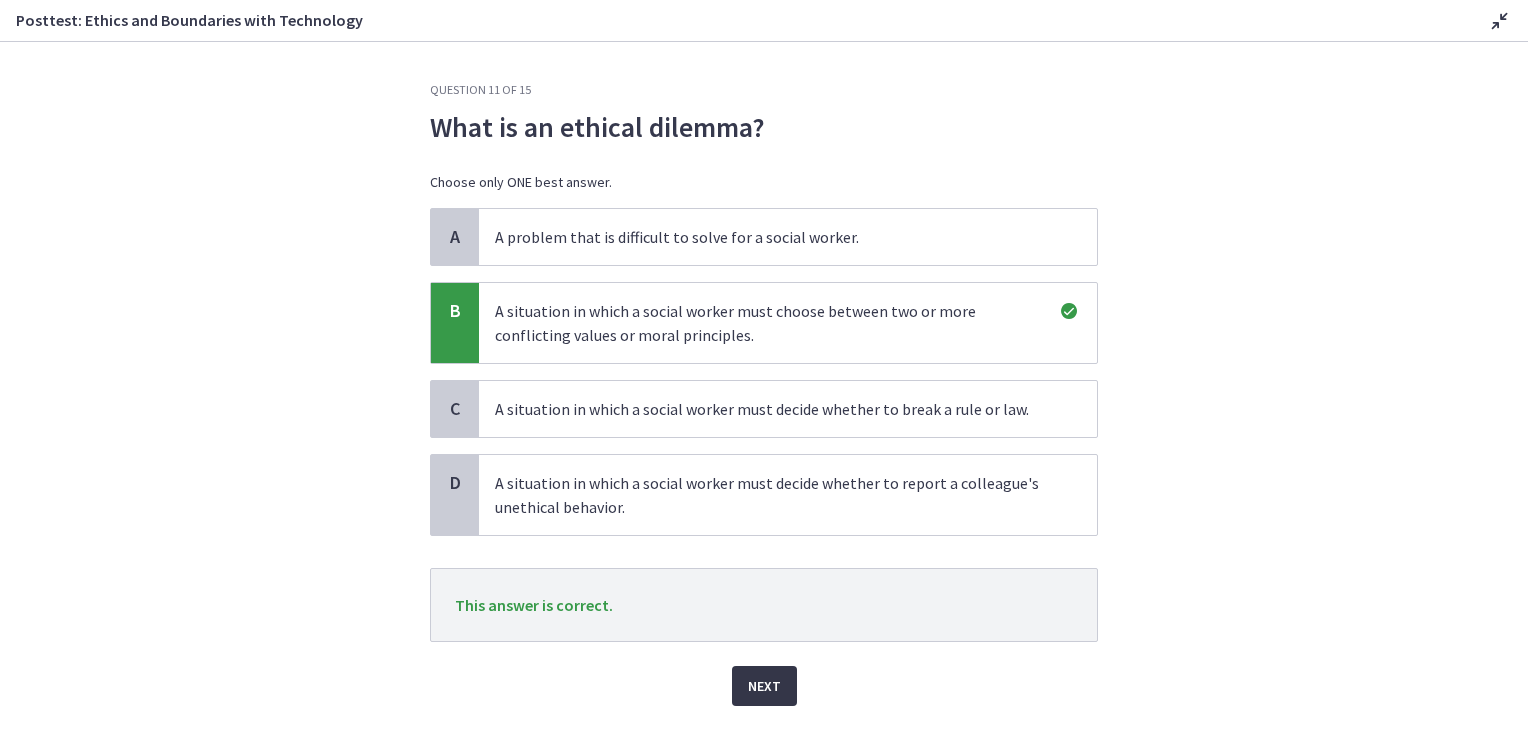 click on "Next" at bounding box center [764, 686] 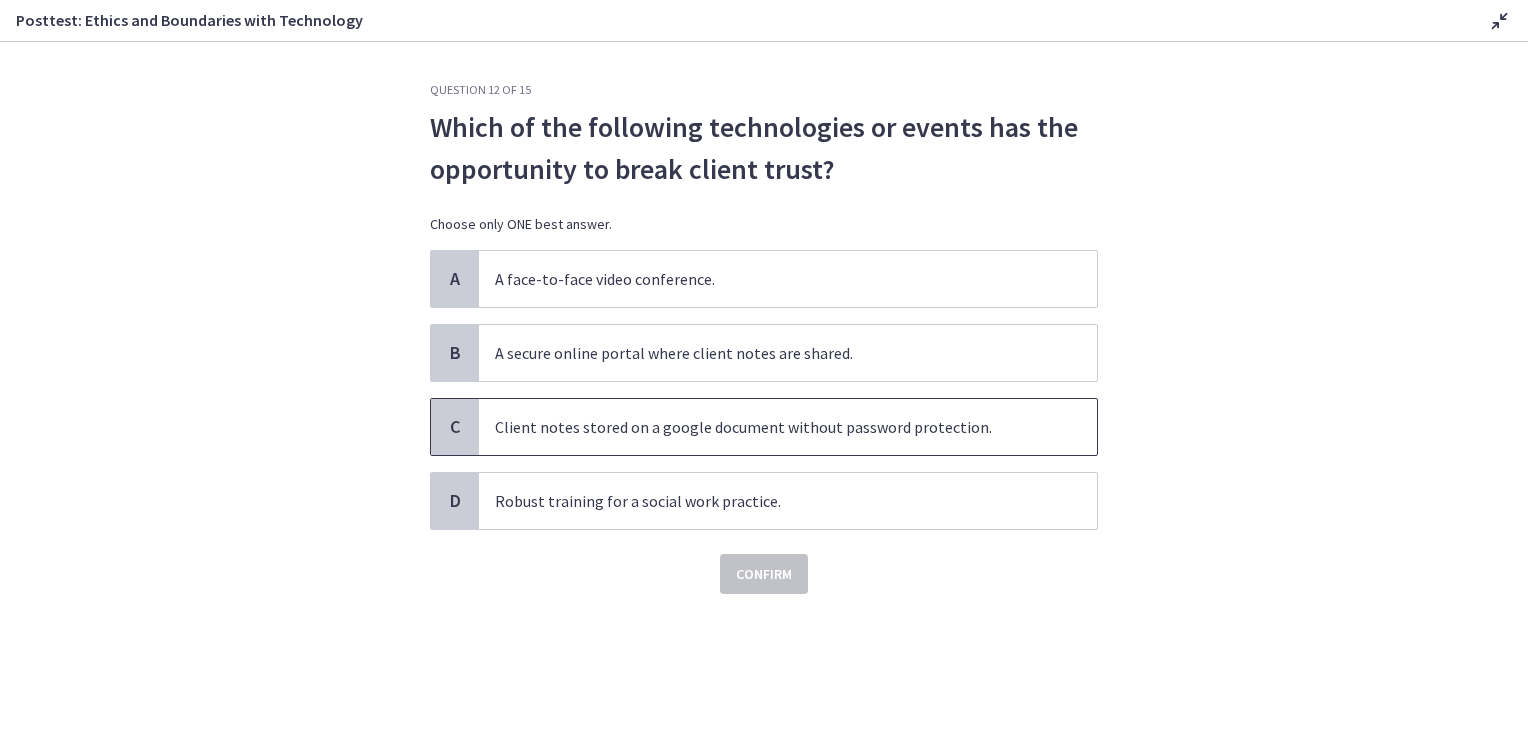 click on "Client notes stored on a google document without password protection." at bounding box center (768, 427) 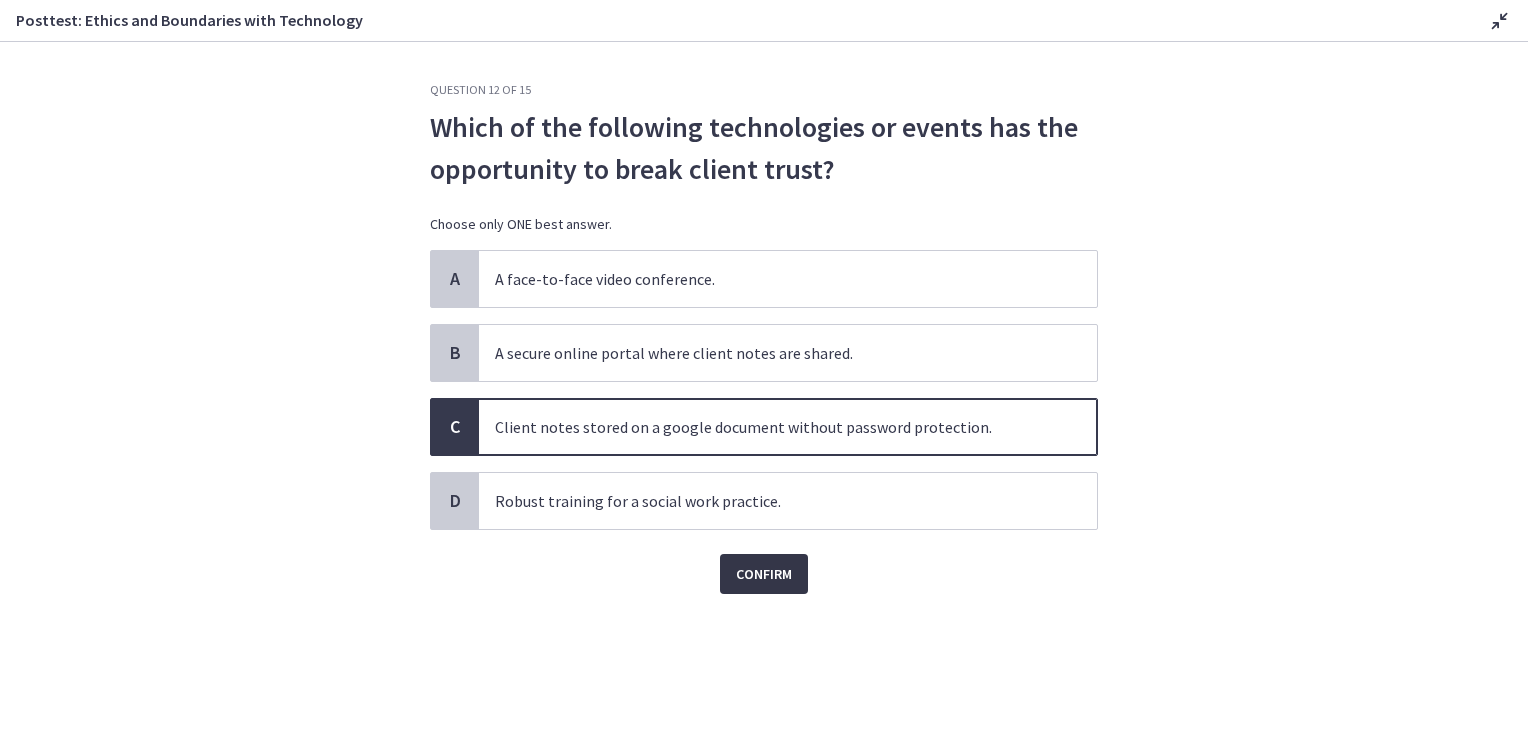 click on "Confirm" at bounding box center [764, 574] 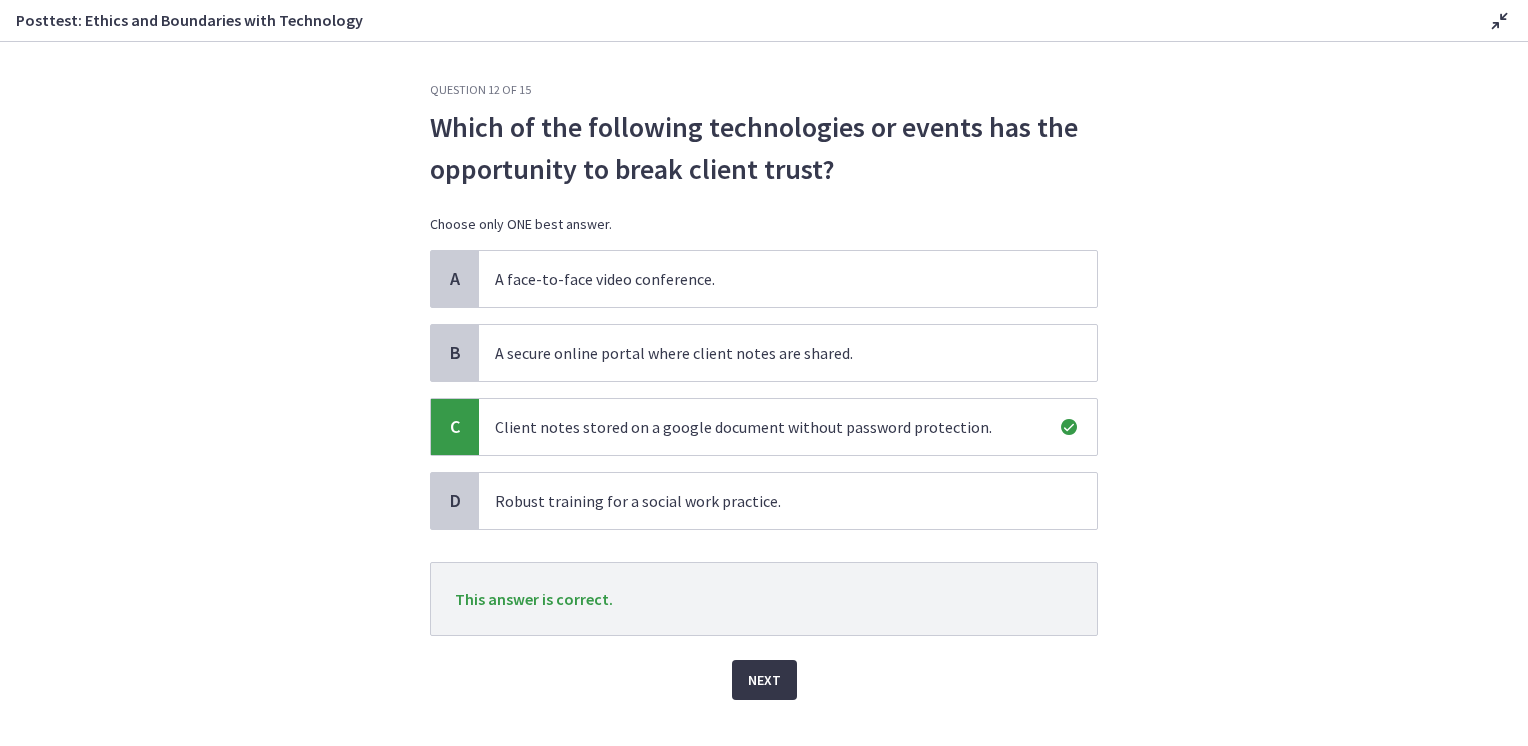 click on "Next" at bounding box center (764, 680) 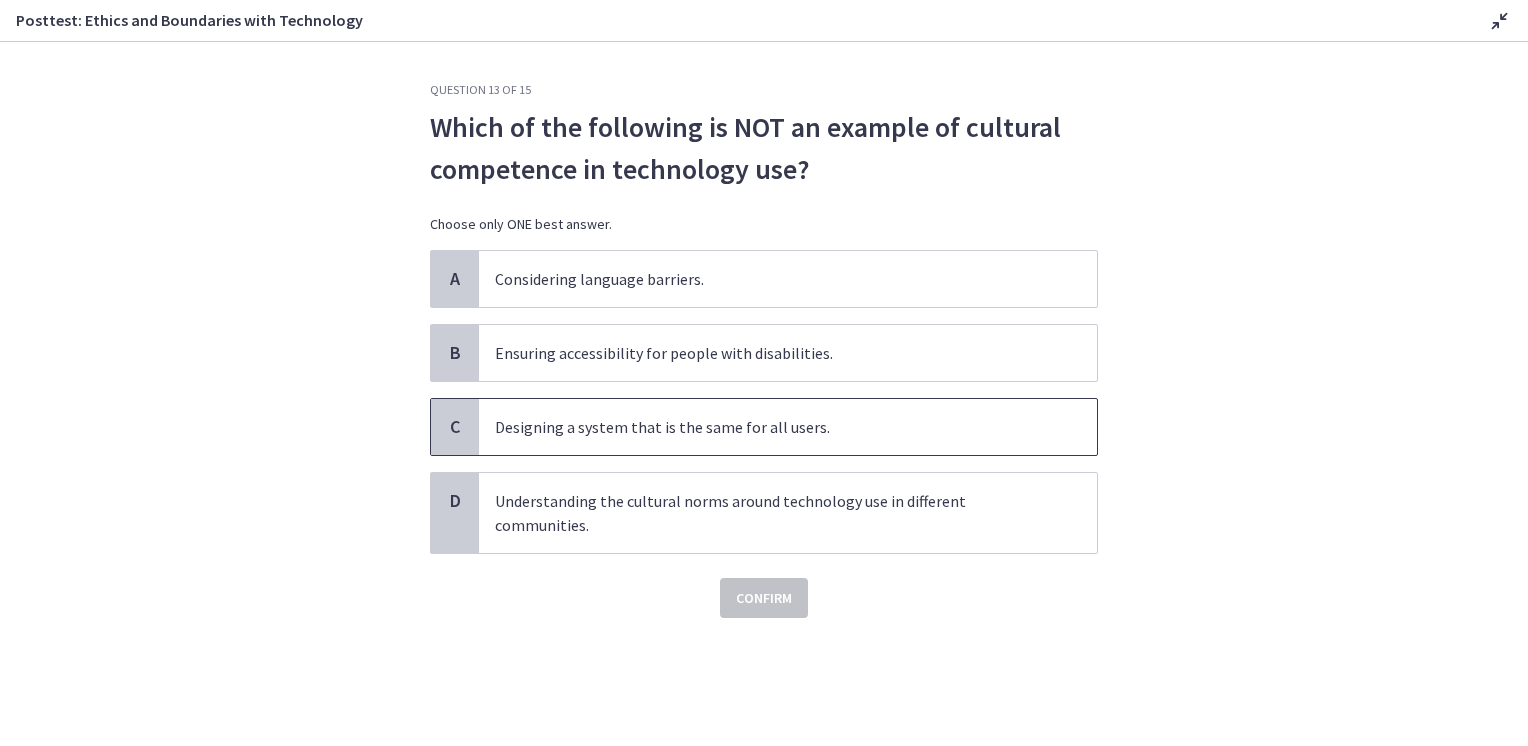 click on "Designing a system that is the same for all users." at bounding box center [788, 427] 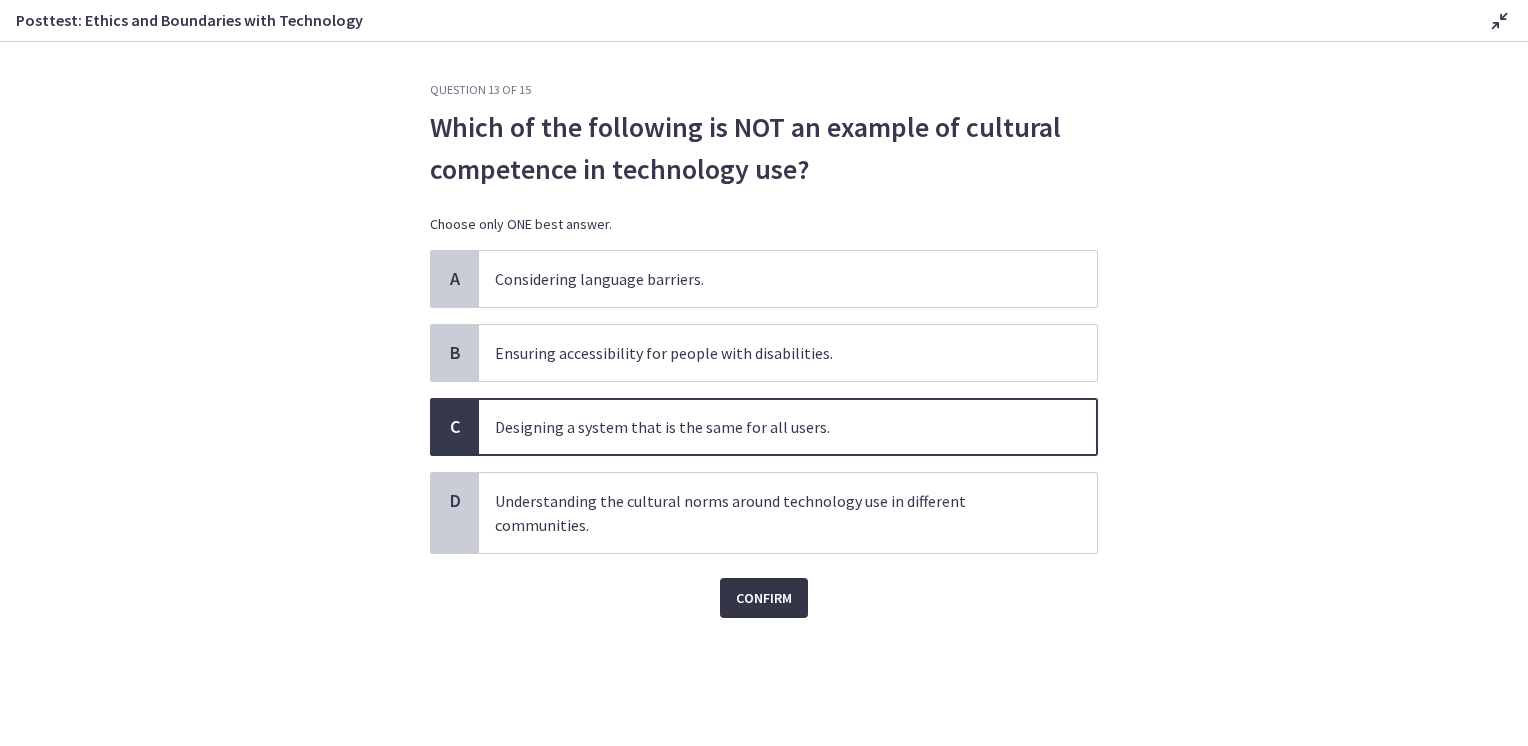 click on "Confirm" at bounding box center [764, 598] 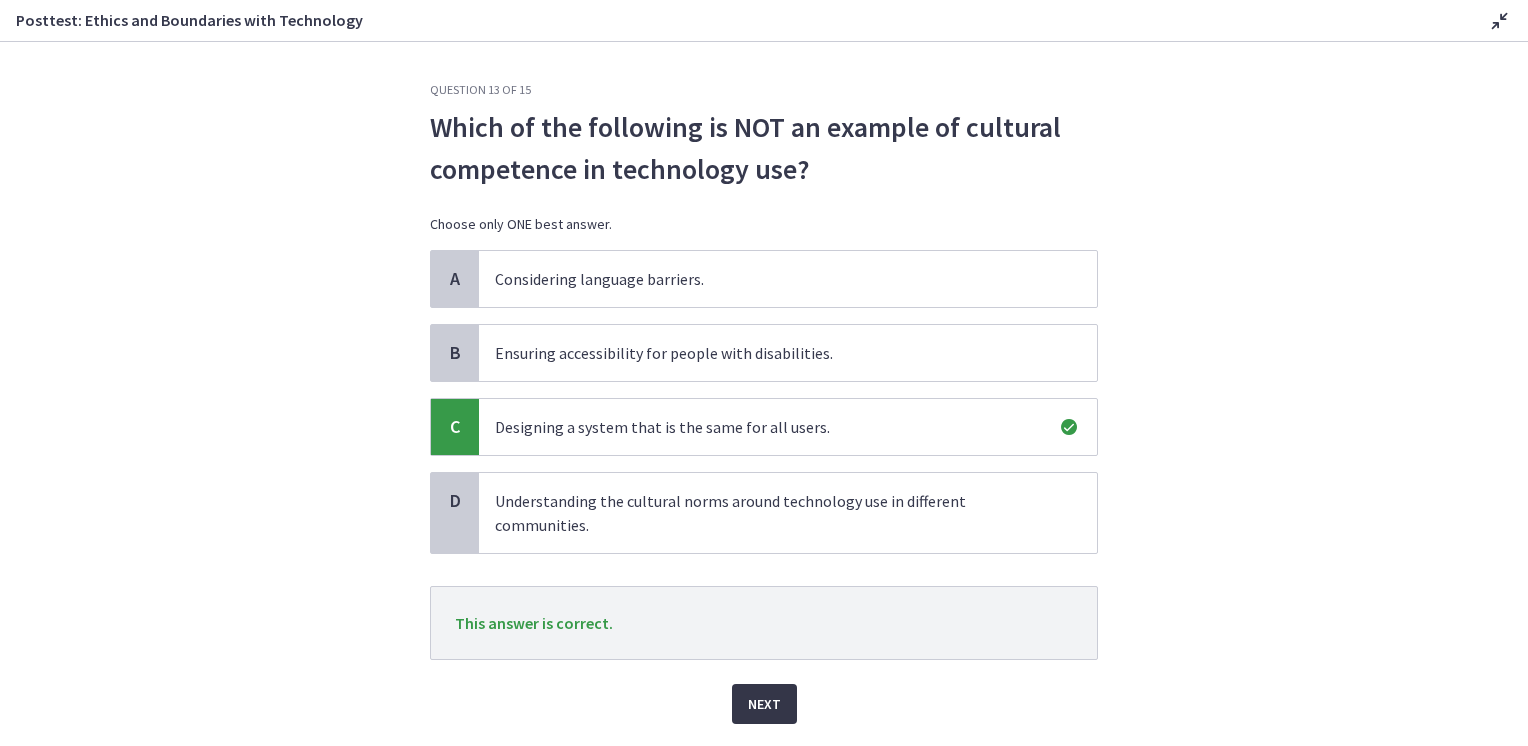 click on "Next" at bounding box center [764, 704] 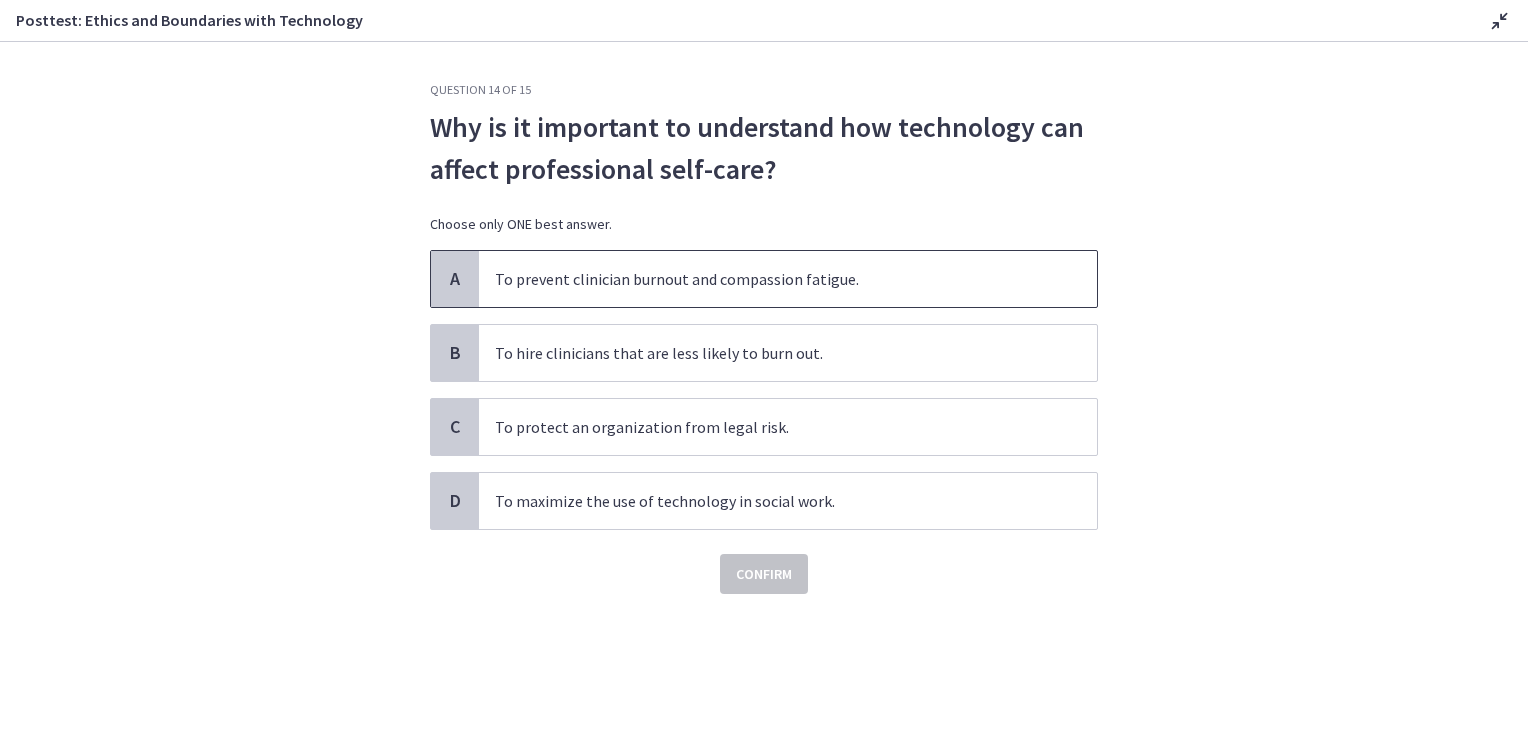 click on "To prevent clinician burnout and compassion fatigue." at bounding box center [768, 279] 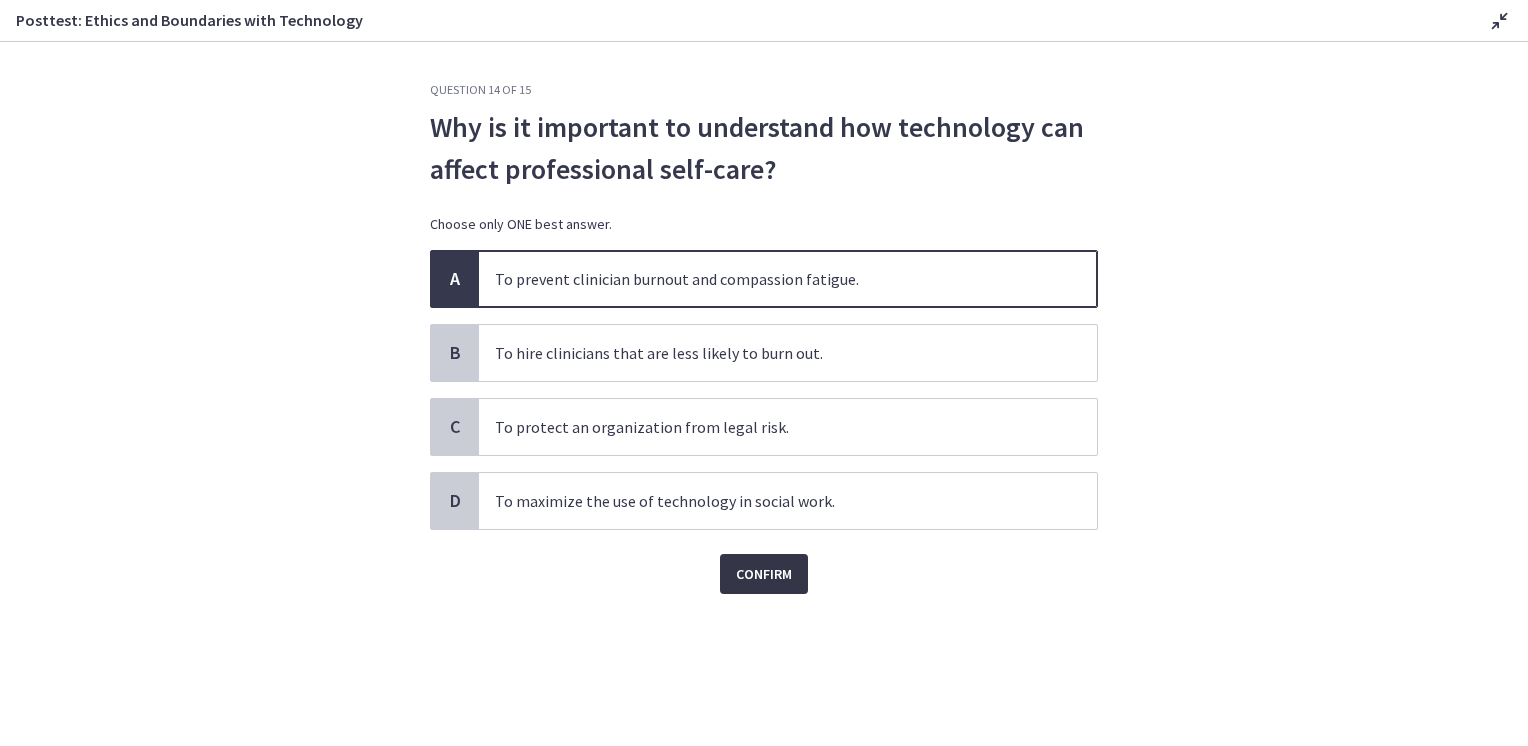 click on "Confirm" at bounding box center [764, 574] 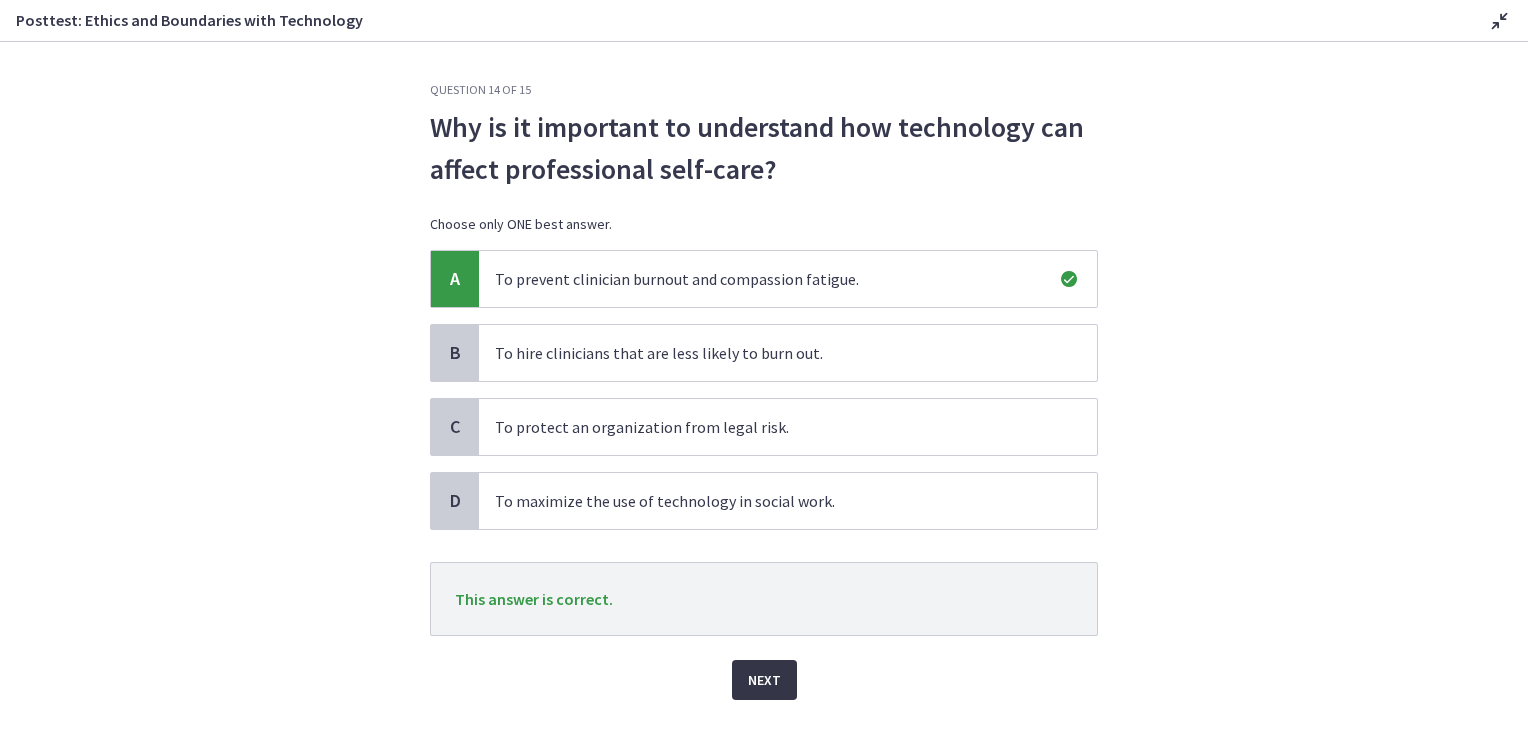 click on "Next" at bounding box center [764, 680] 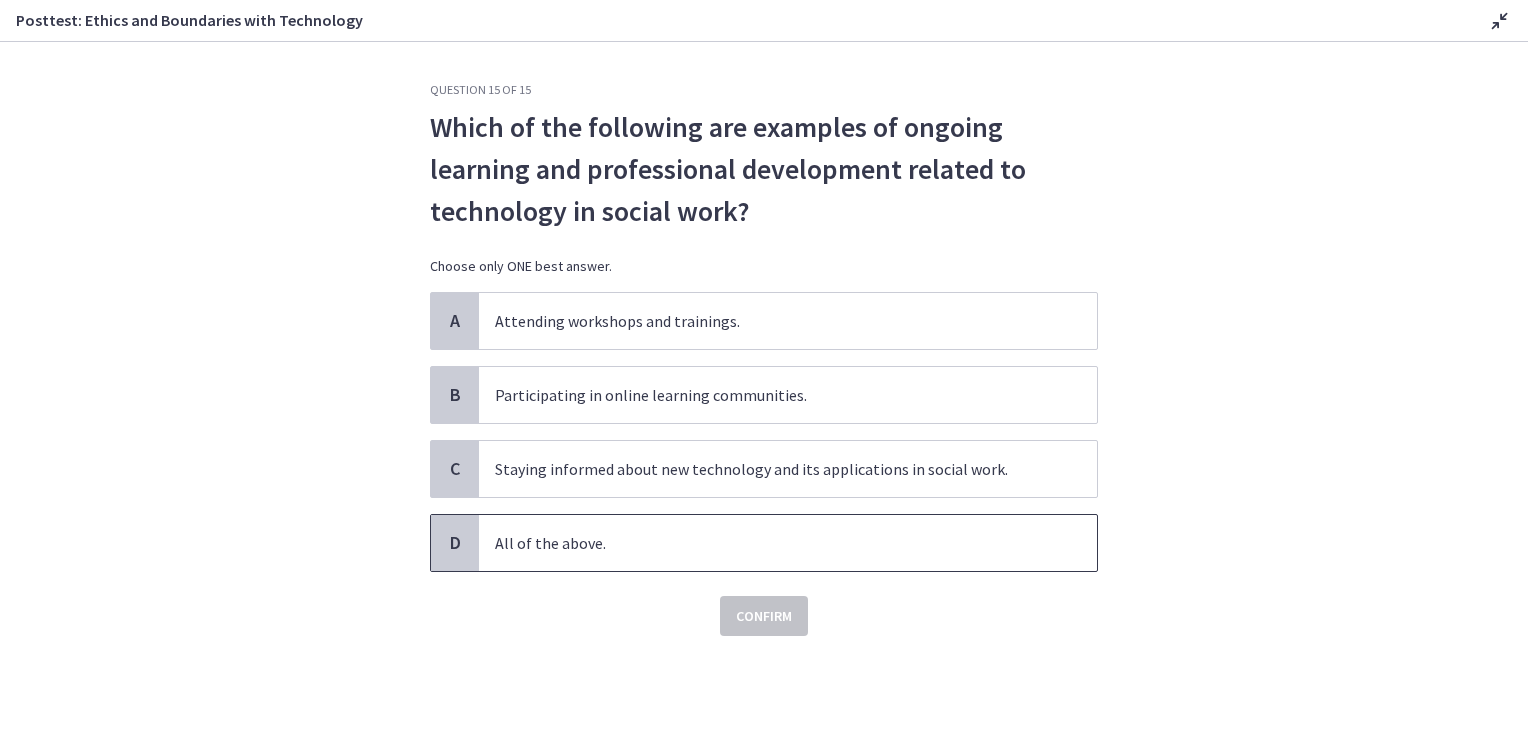 click on "All of the above." at bounding box center (768, 543) 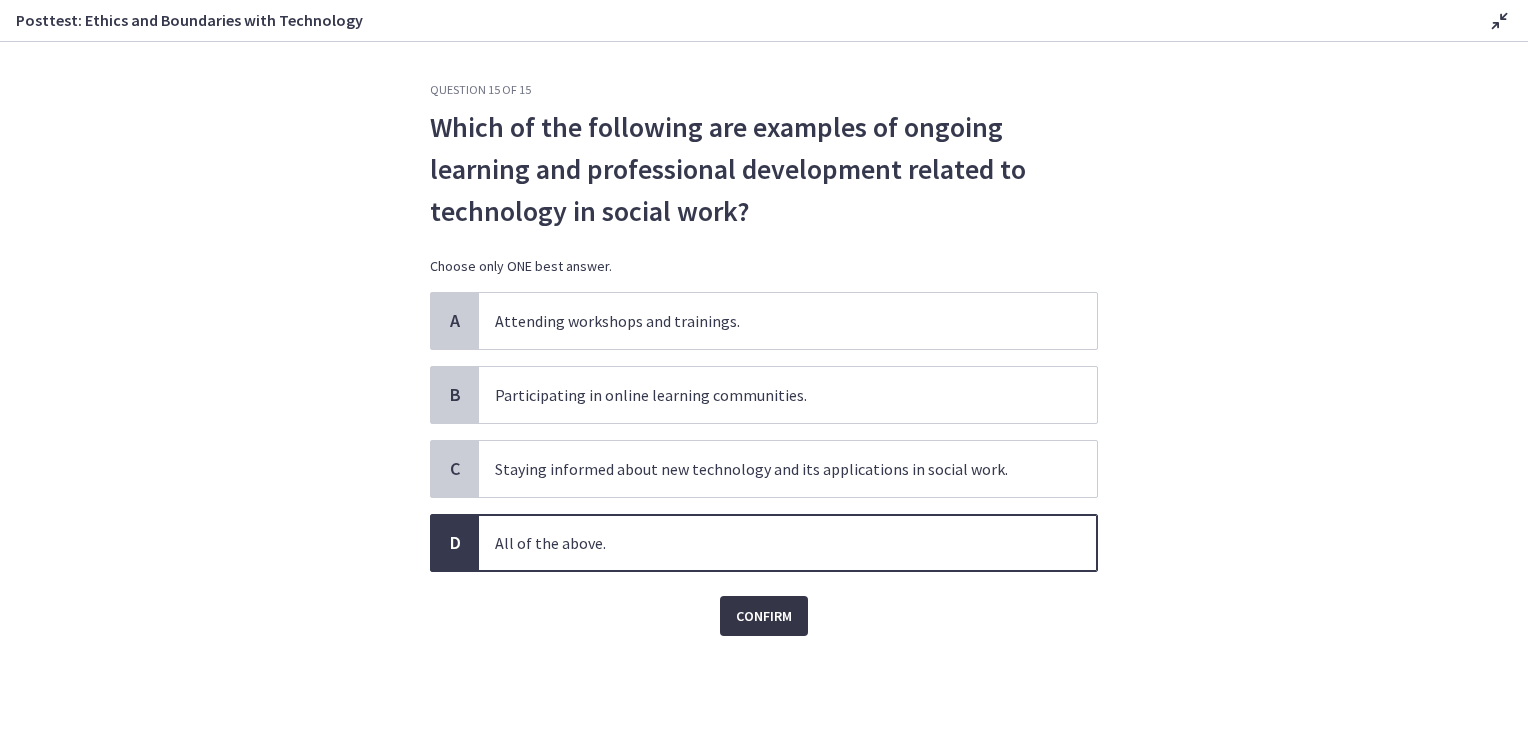 click on "Confirm" at bounding box center [764, 616] 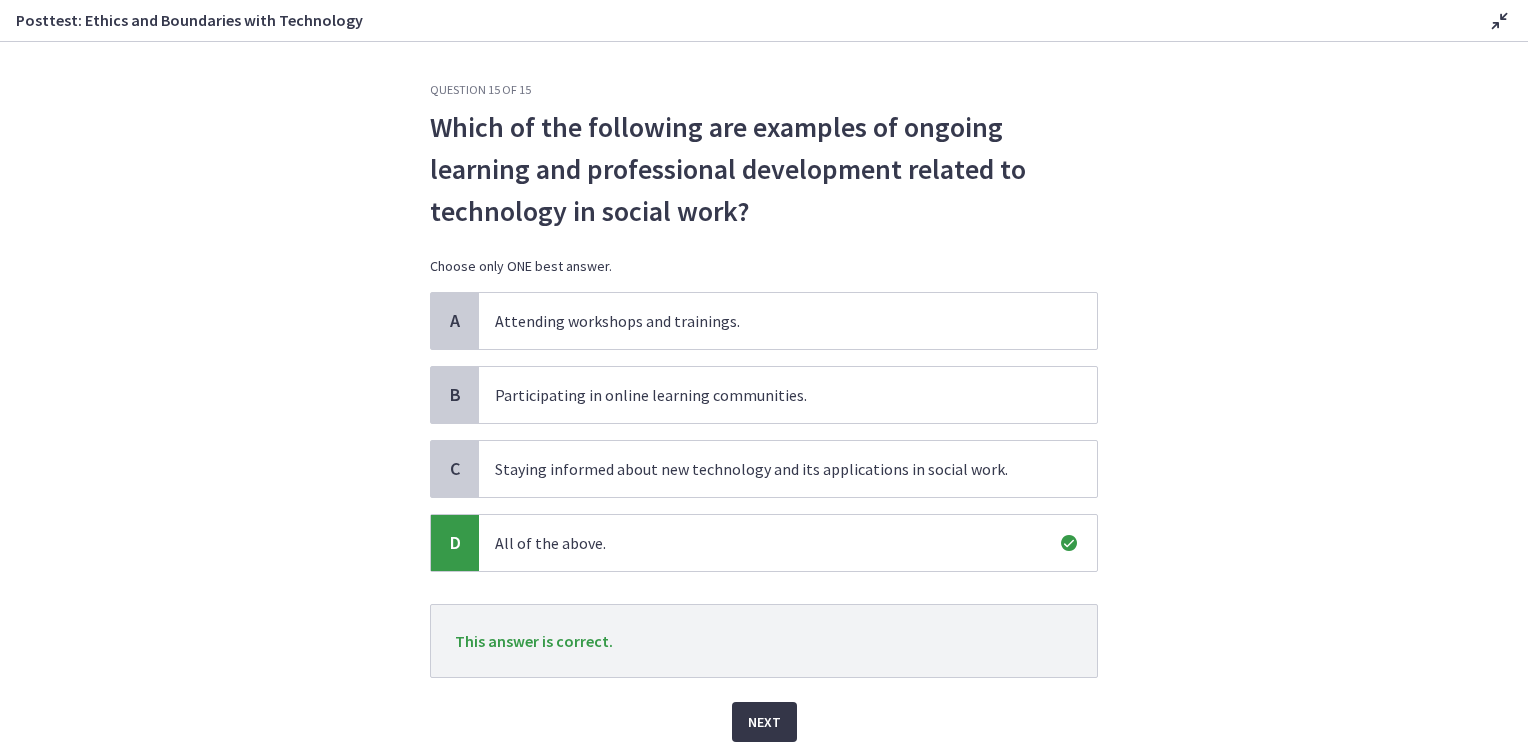 click on "Next" at bounding box center (764, 722) 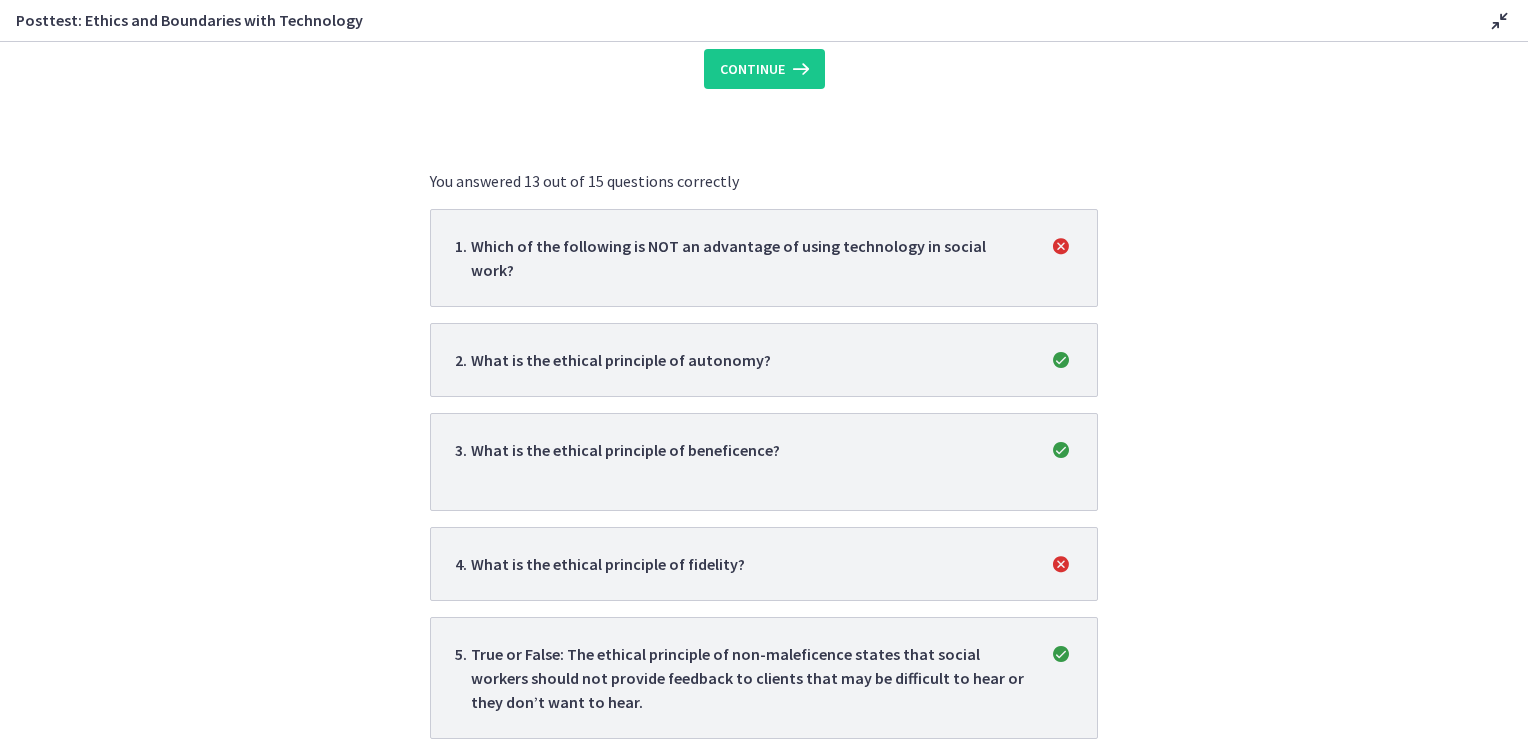scroll, scrollTop: 316, scrollLeft: 0, axis: vertical 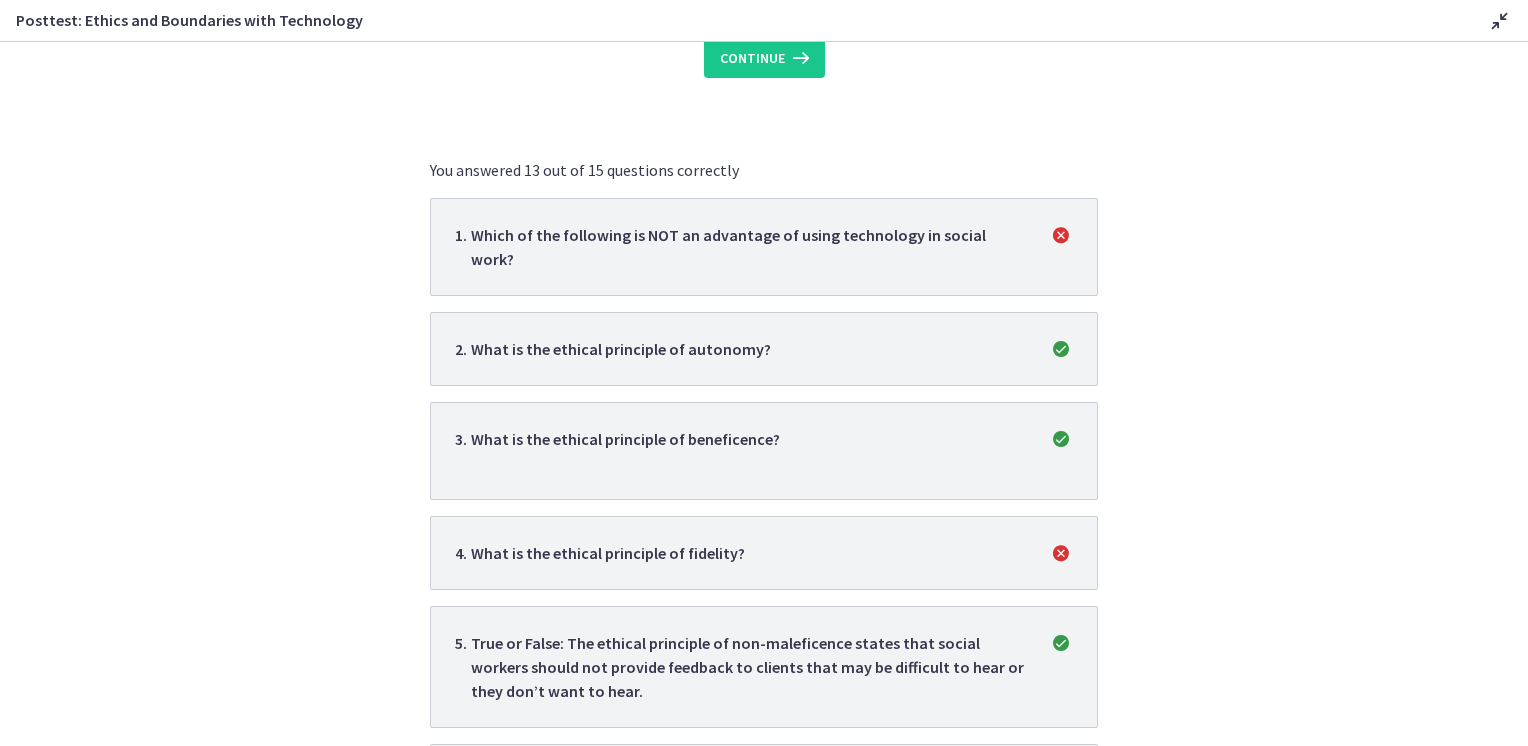click on "Which of the following is NOT an advantage of using technology in social work?" at bounding box center [748, 247] 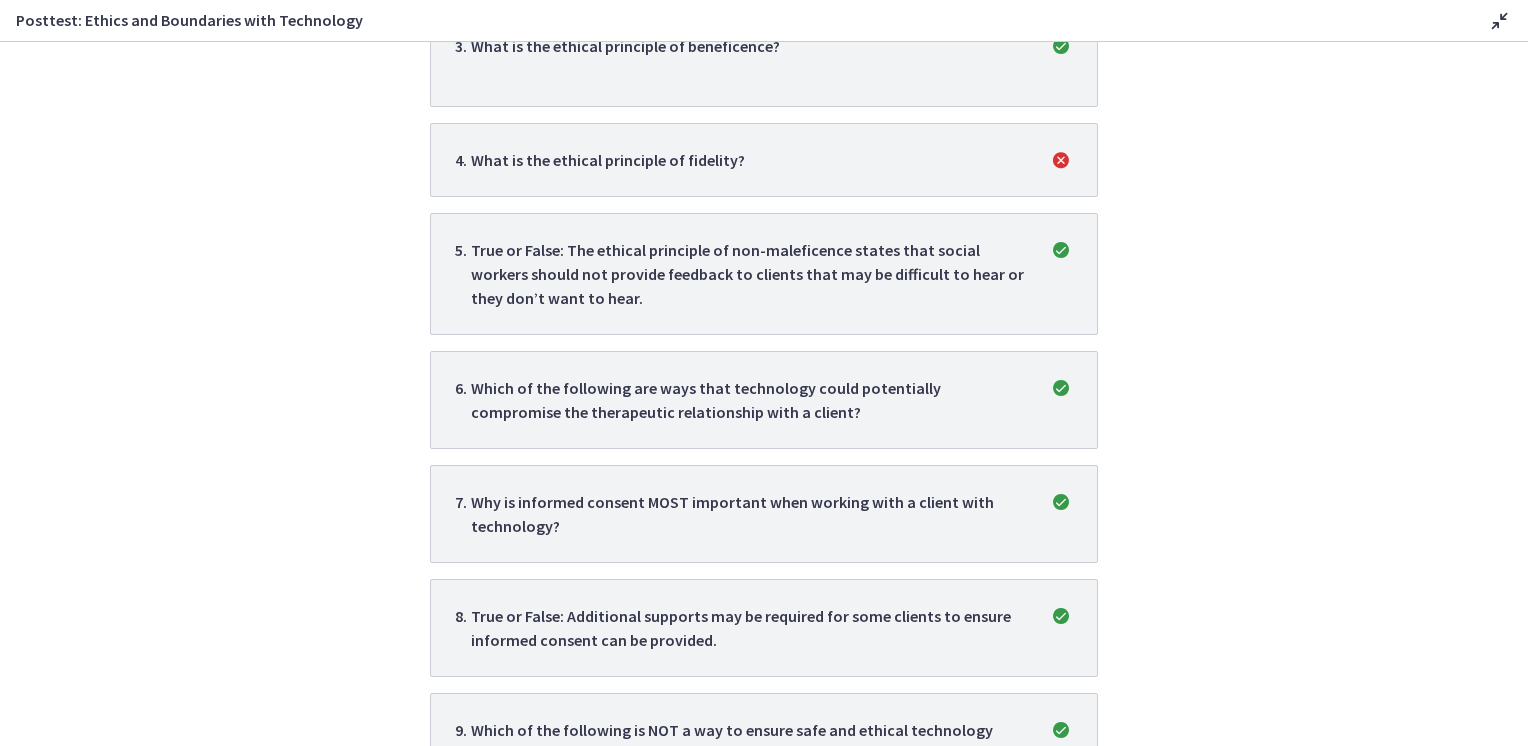 scroll, scrollTop: 716, scrollLeft: 0, axis: vertical 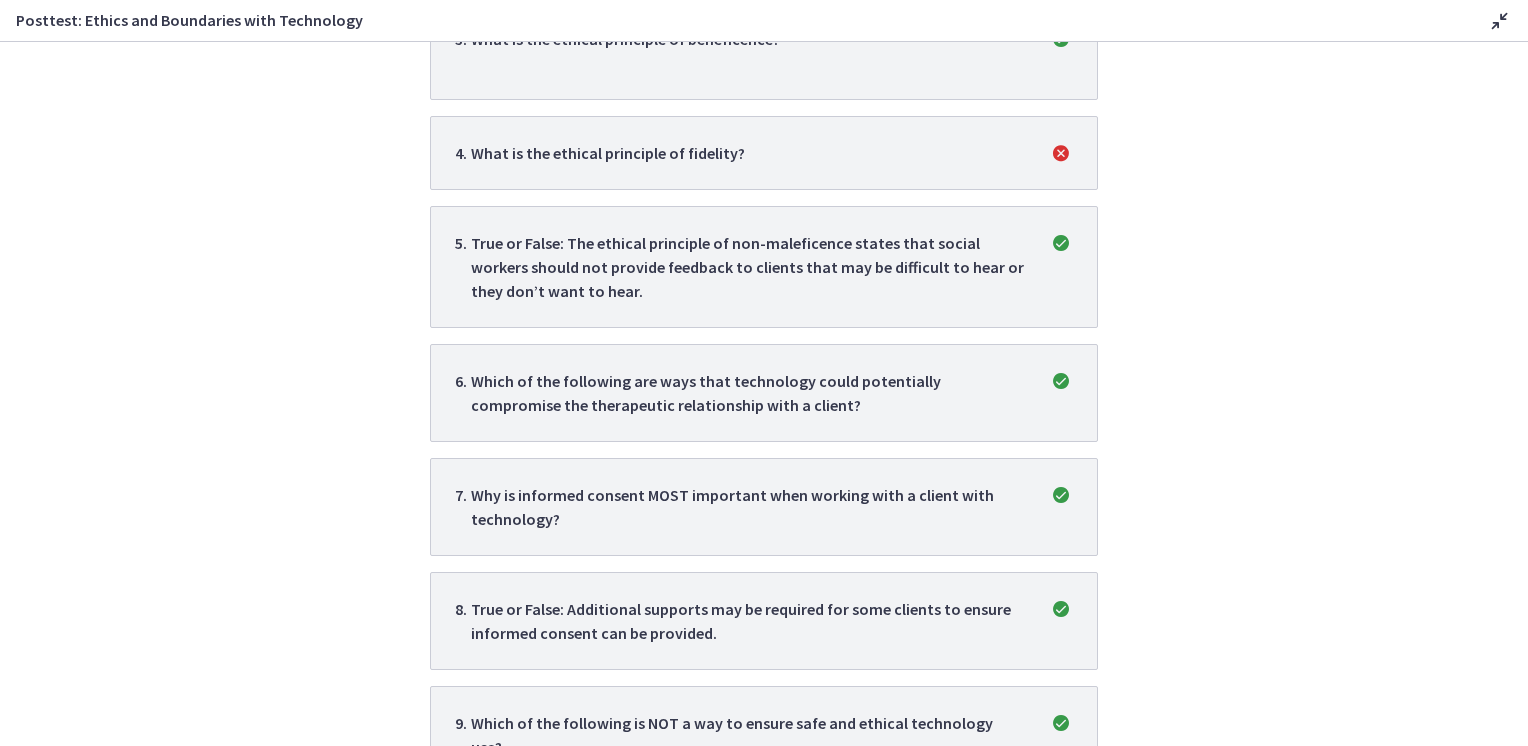 click at bounding box center [1061, 153] 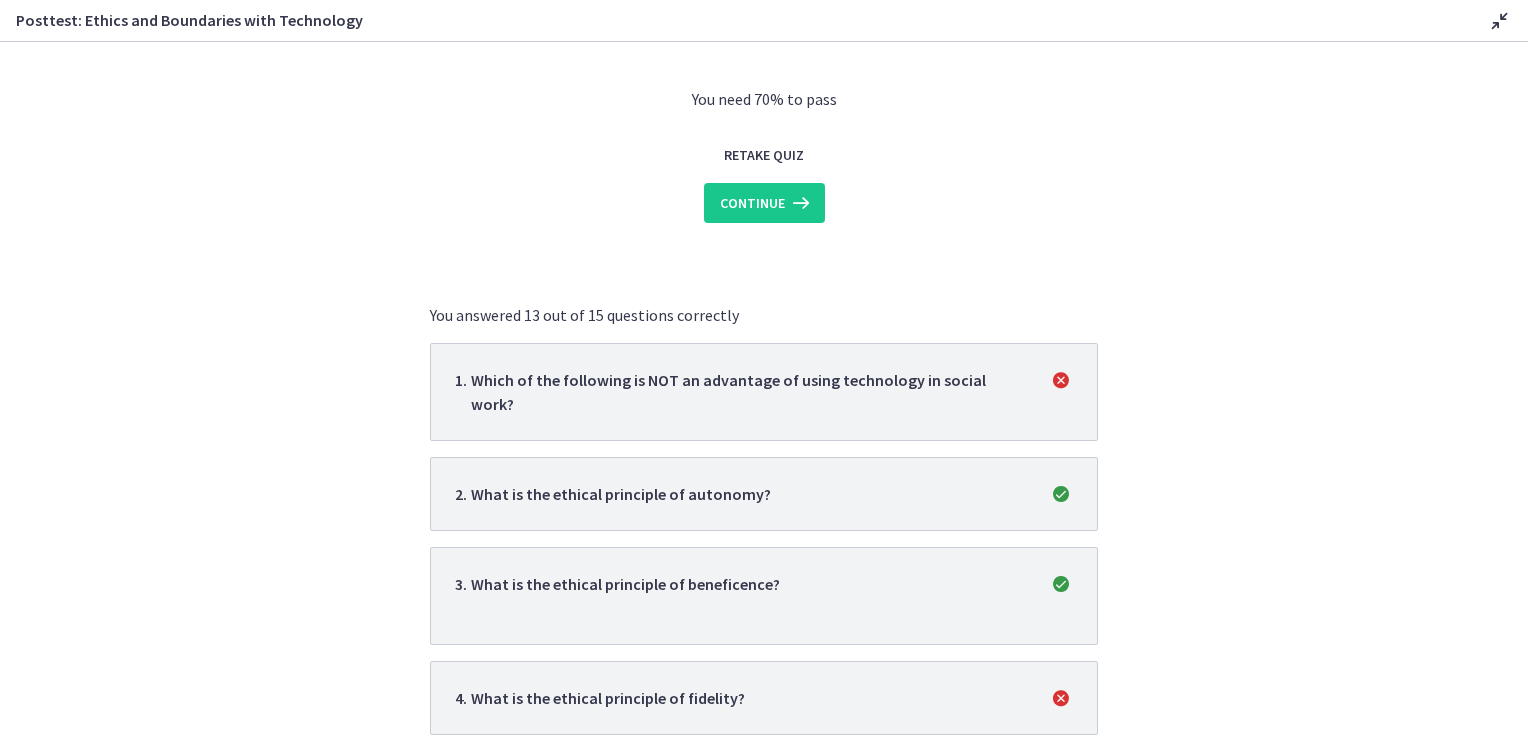 scroll, scrollTop: 0, scrollLeft: 0, axis: both 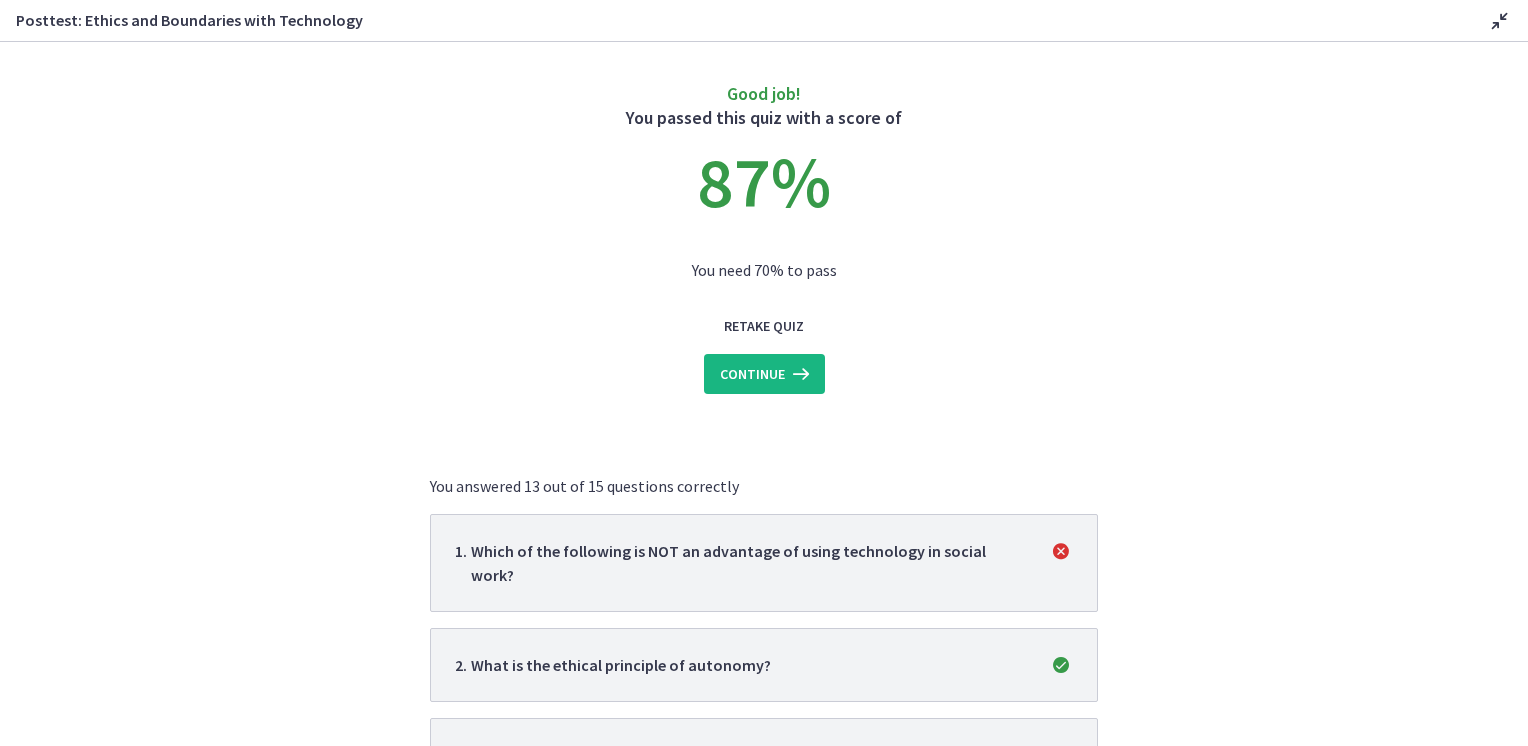 click on "Continue" at bounding box center [752, 374] 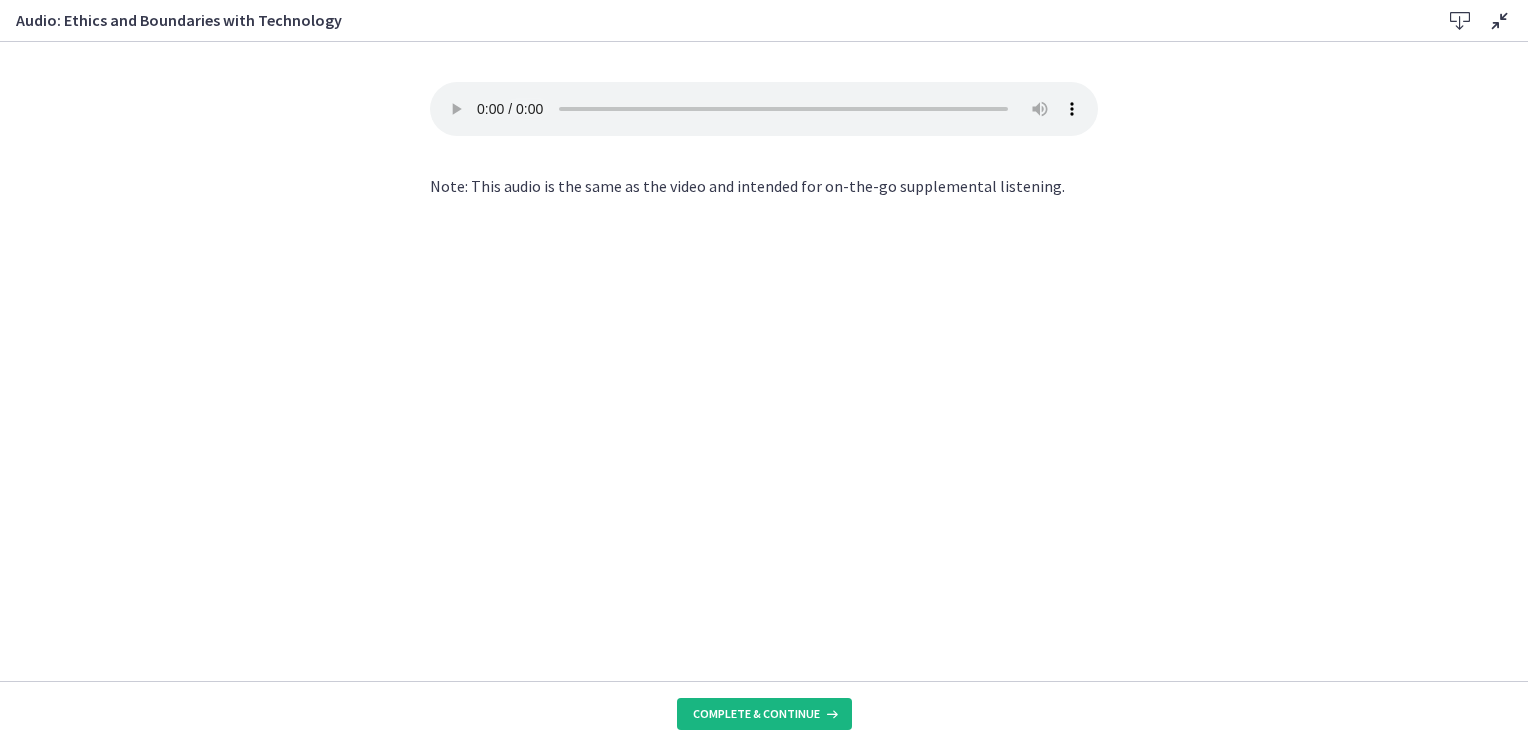 click on "Complete & continue" at bounding box center [756, 714] 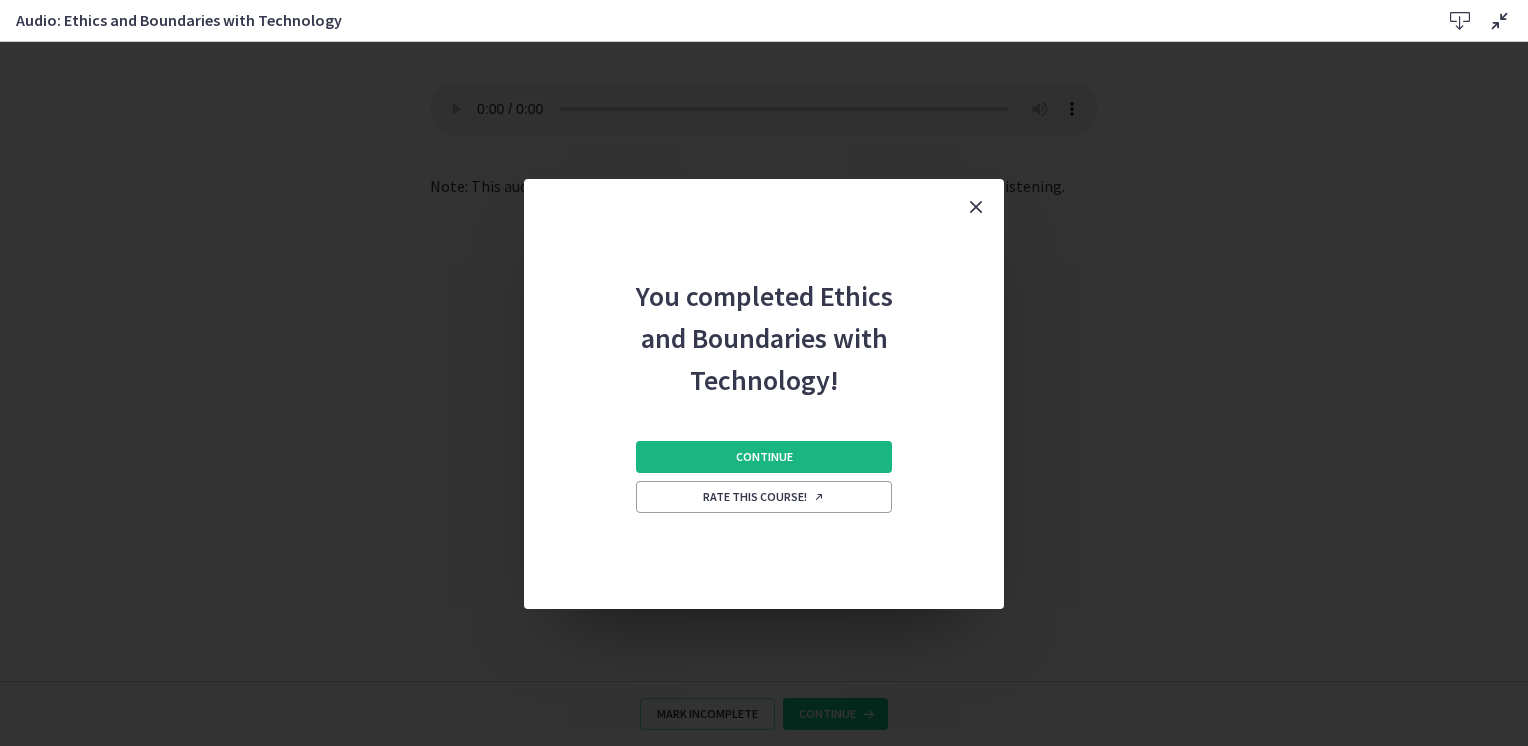 click on "Continue" at bounding box center [764, 457] 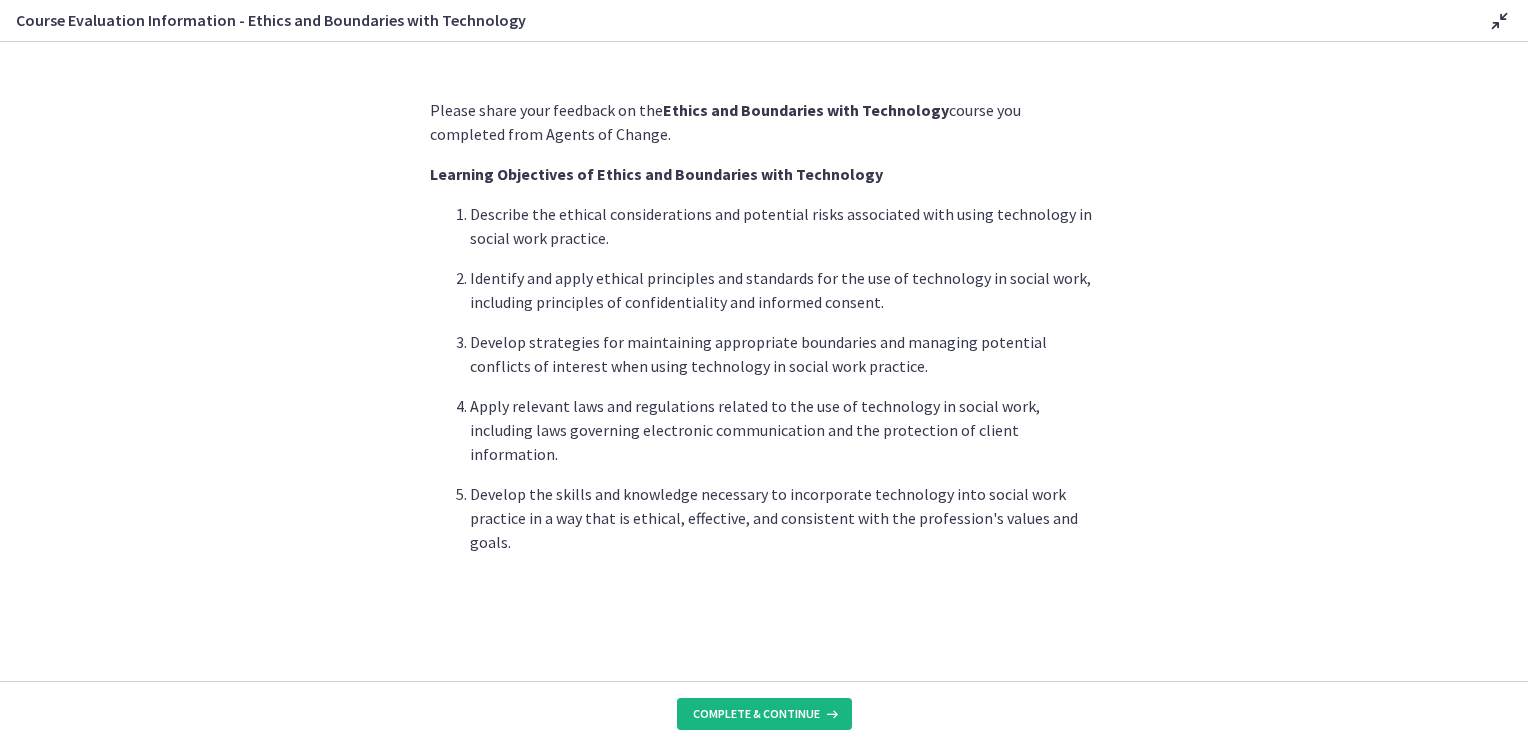 click on "Complete & continue" at bounding box center (756, 714) 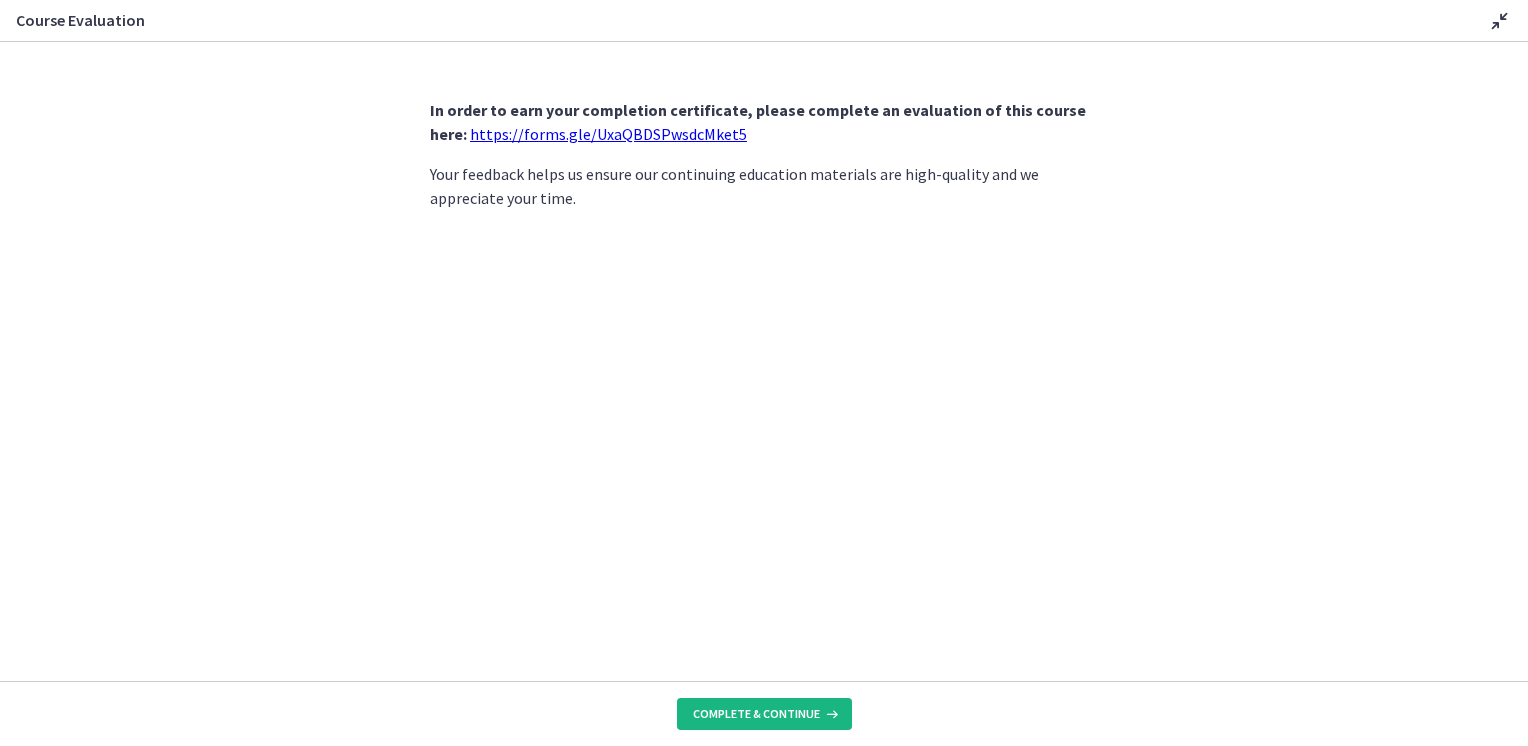 click on "Complete & continue" at bounding box center [756, 714] 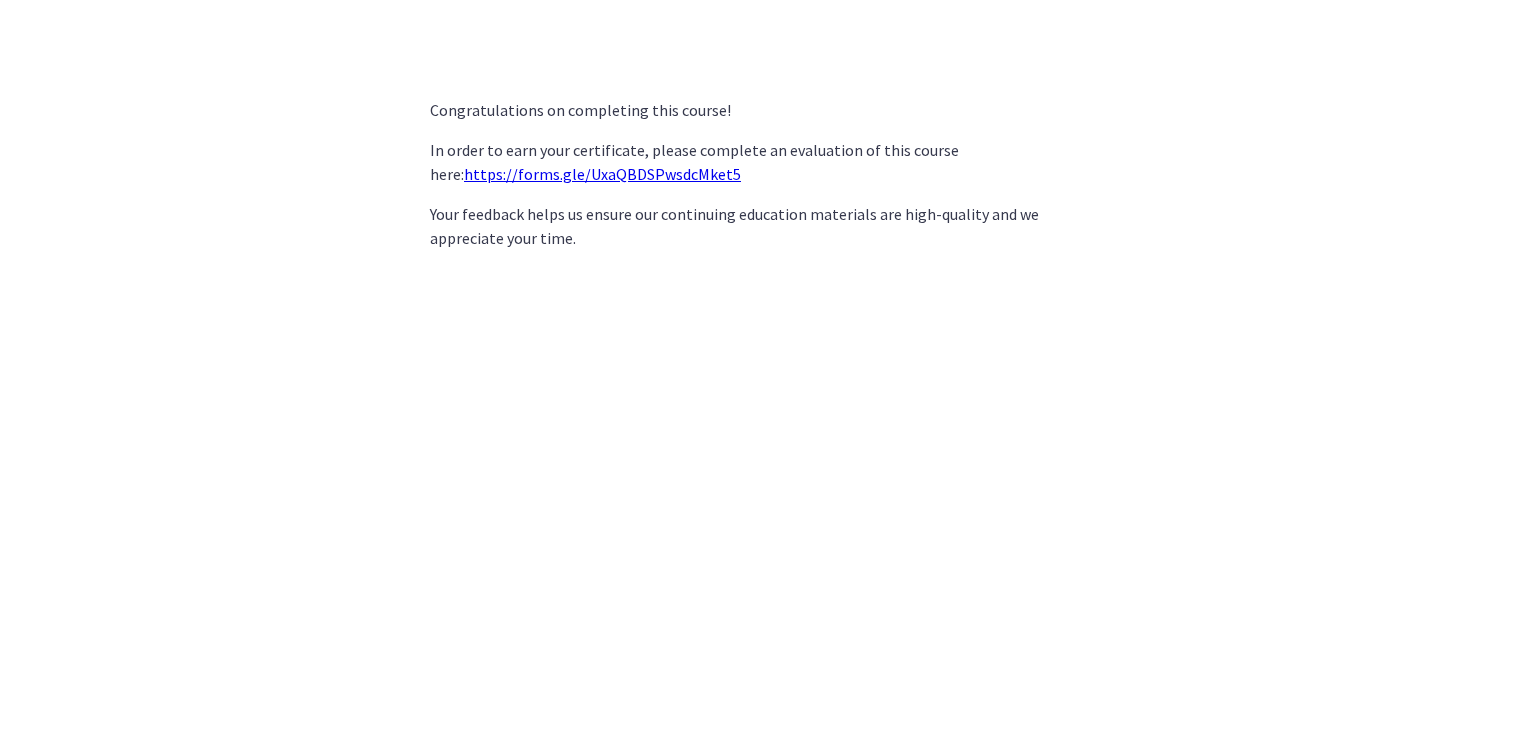 click on "Congratulations on completing this course! In order to earn your certificate, please complete an evaluation of this course here:  https://forms.gle/UxaQBDSPwsdcMket5   Your feedback helps us ensure our continuing education materials are high-quality and we appreciate your time." at bounding box center (764, 394) 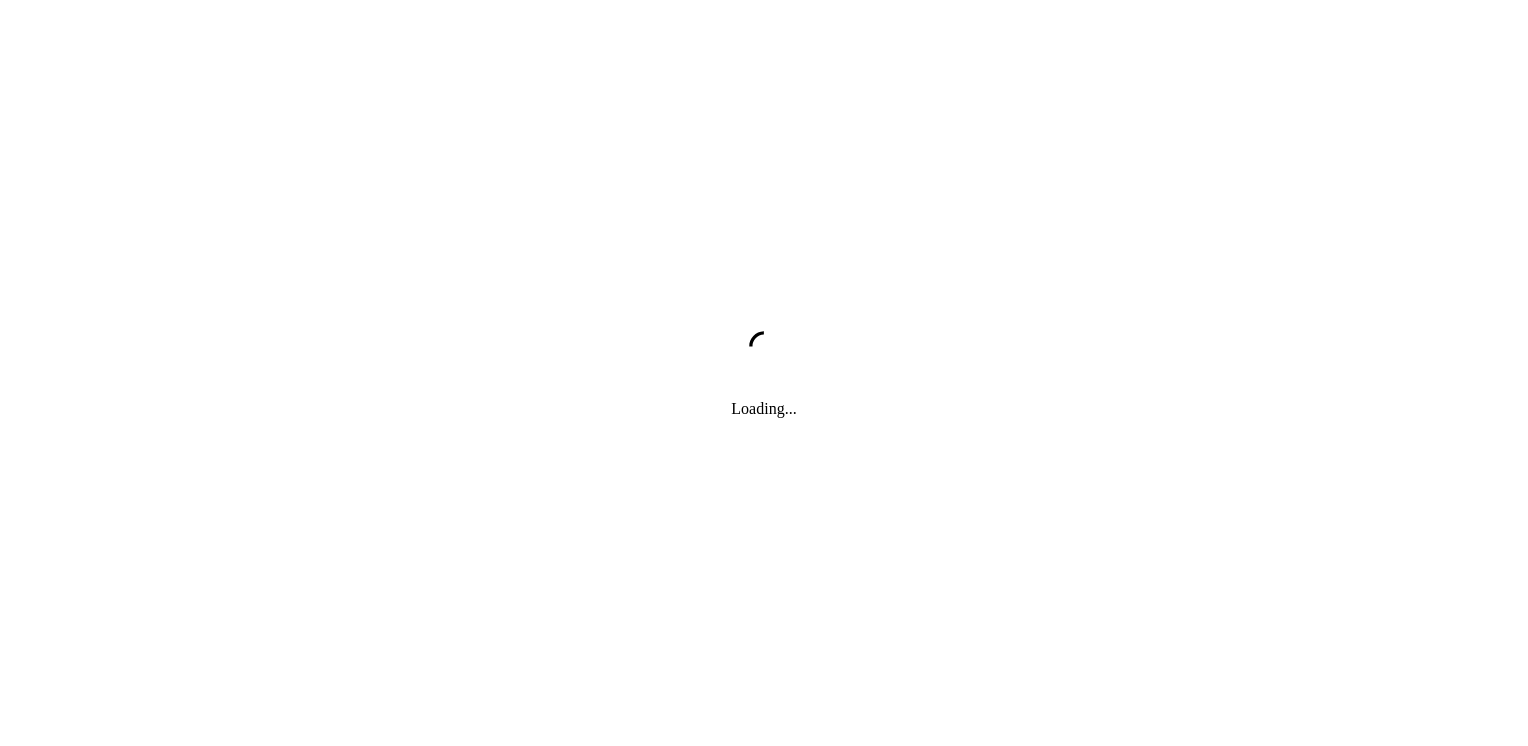 scroll, scrollTop: 0, scrollLeft: 0, axis: both 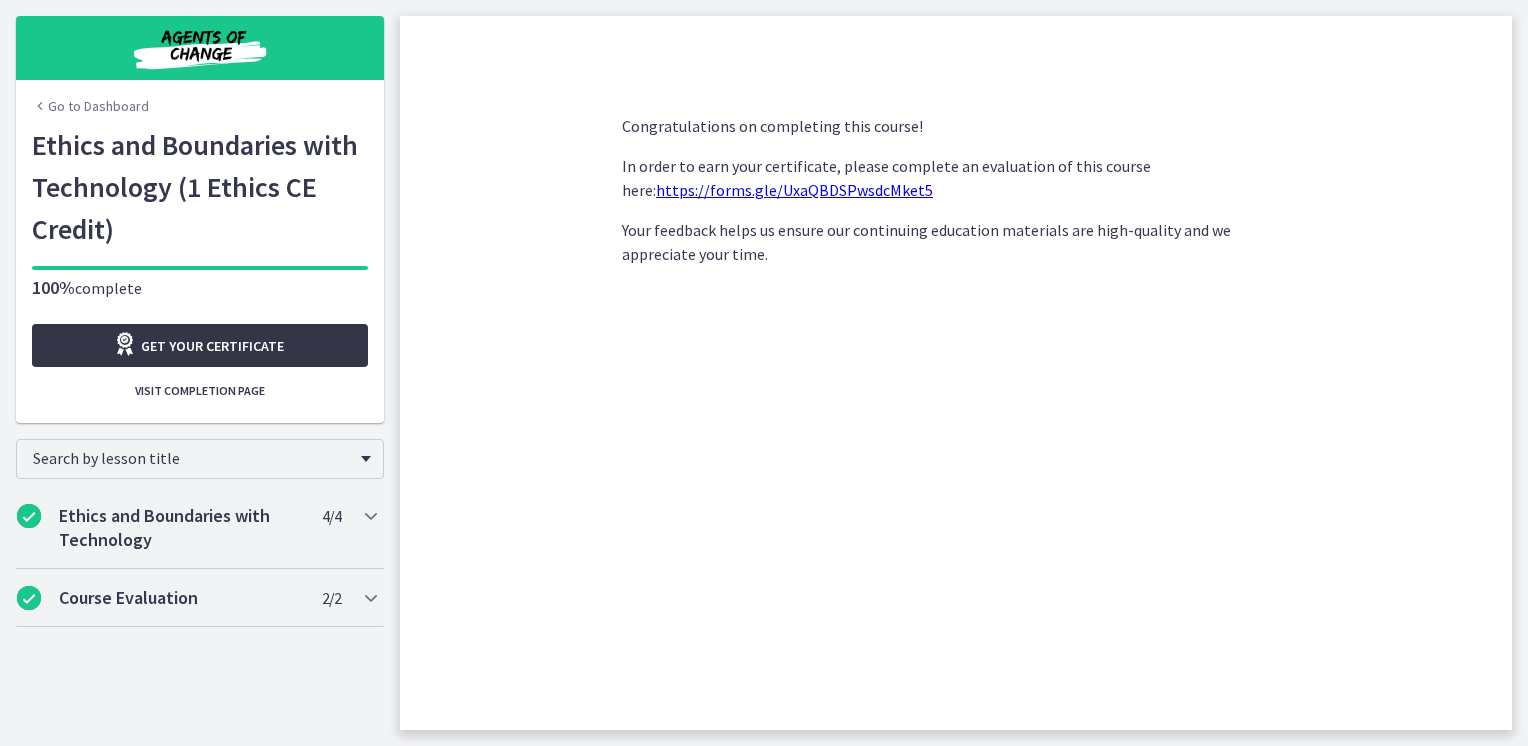 click on "Get your certificate" at bounding box center (212, 346) 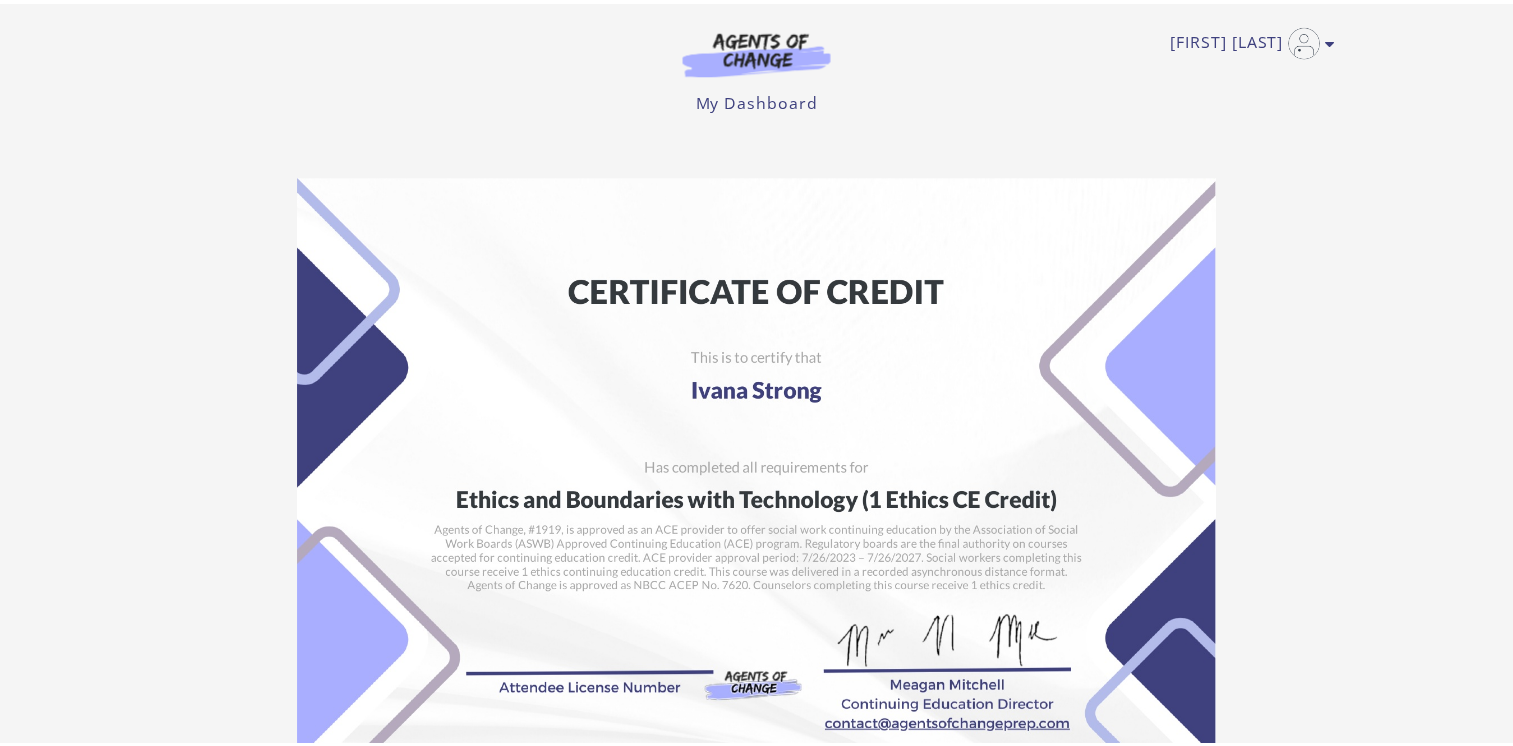 scroll, scrollTop: 0, scrollLeft: 0, axis: both 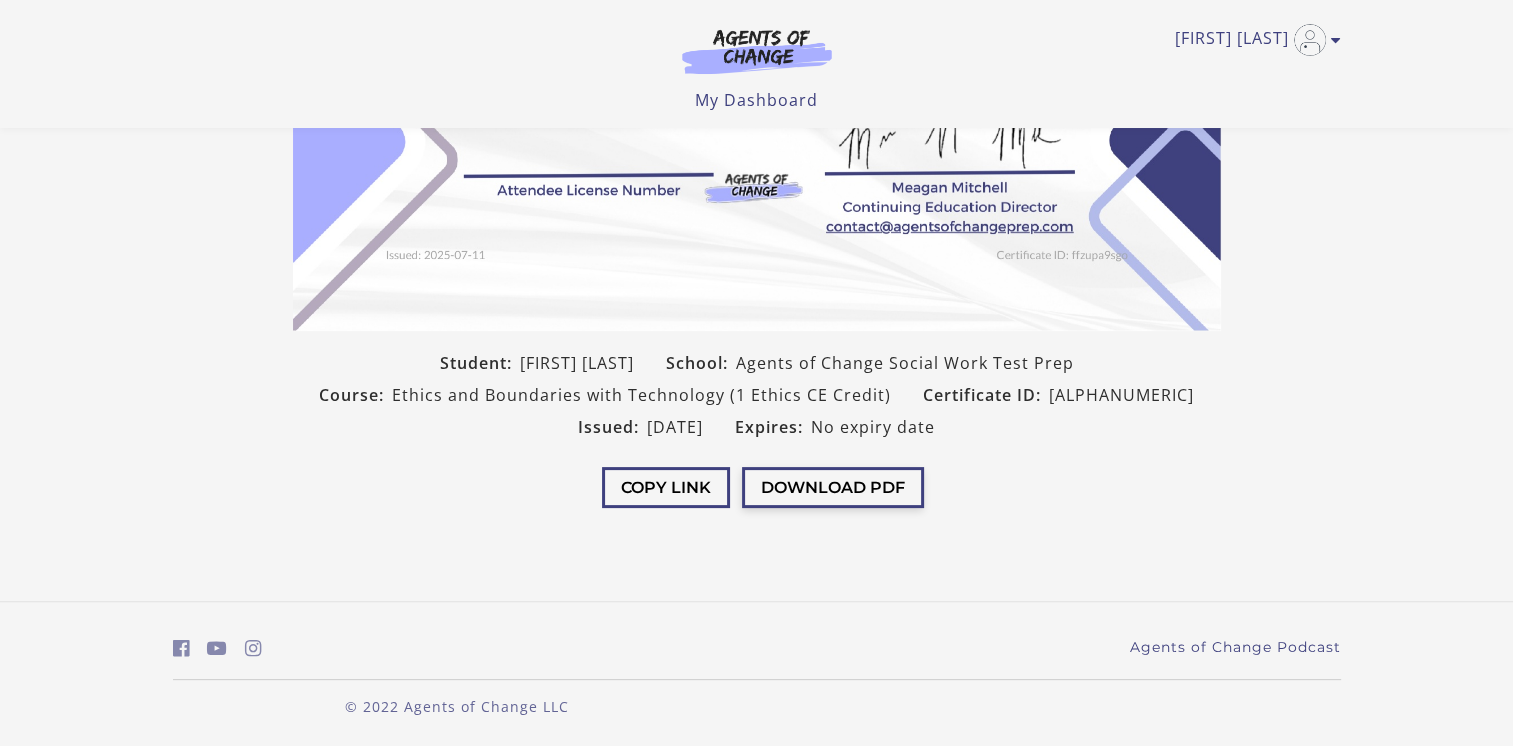 click on "Download PDF" at bounding box center (833, 487) 